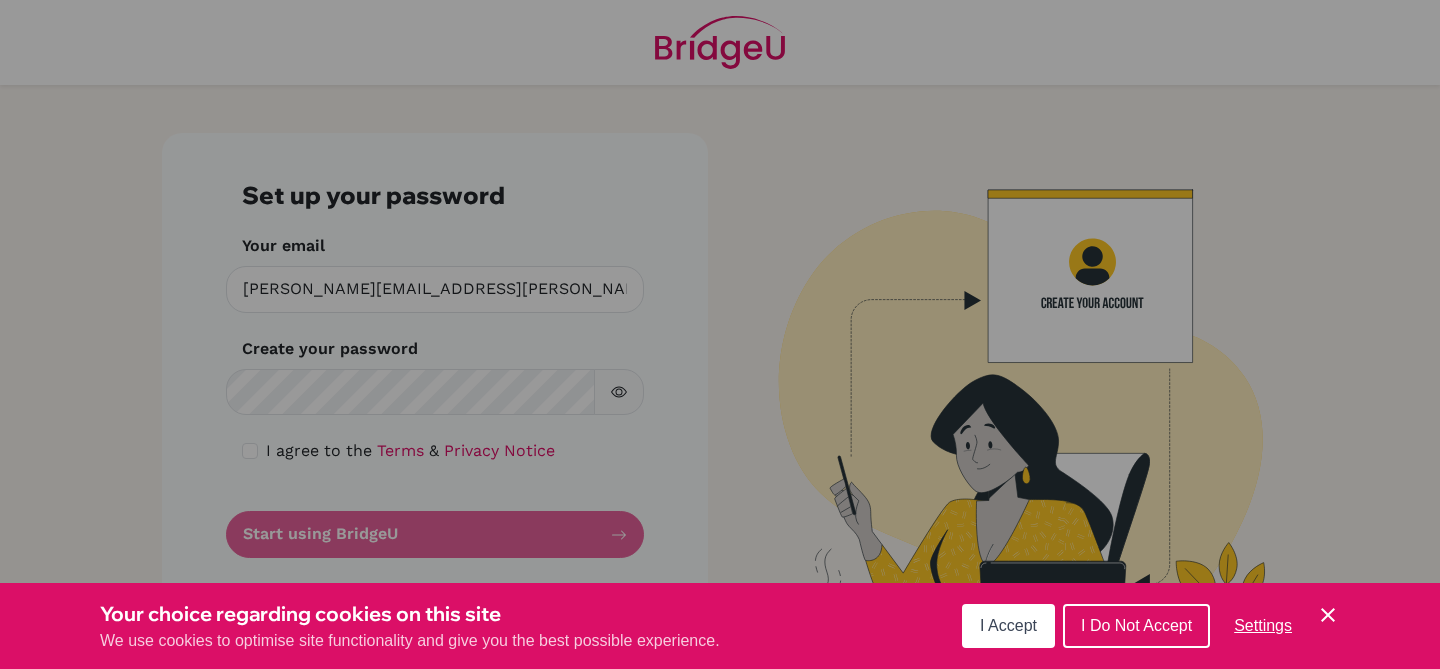 scroll, scrollTop: 0, scrollLeft: 0, axis: both 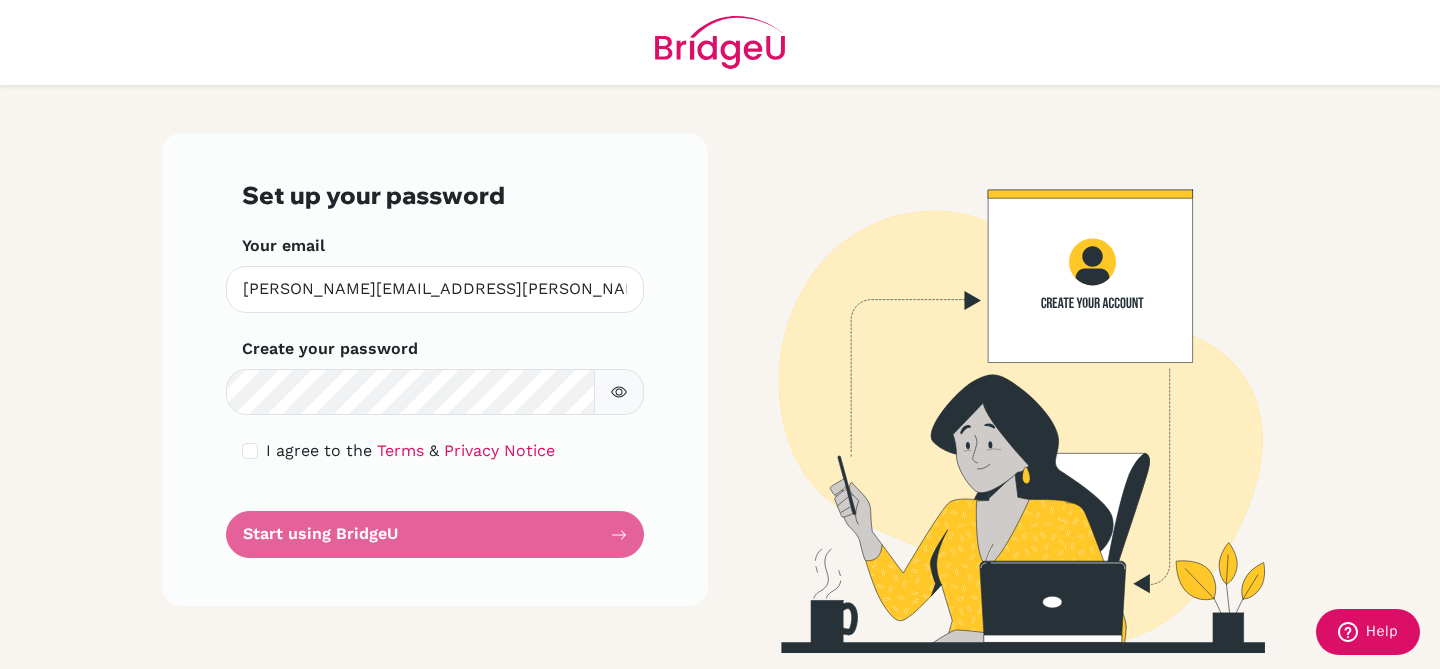click at bounding box center [619, 392] 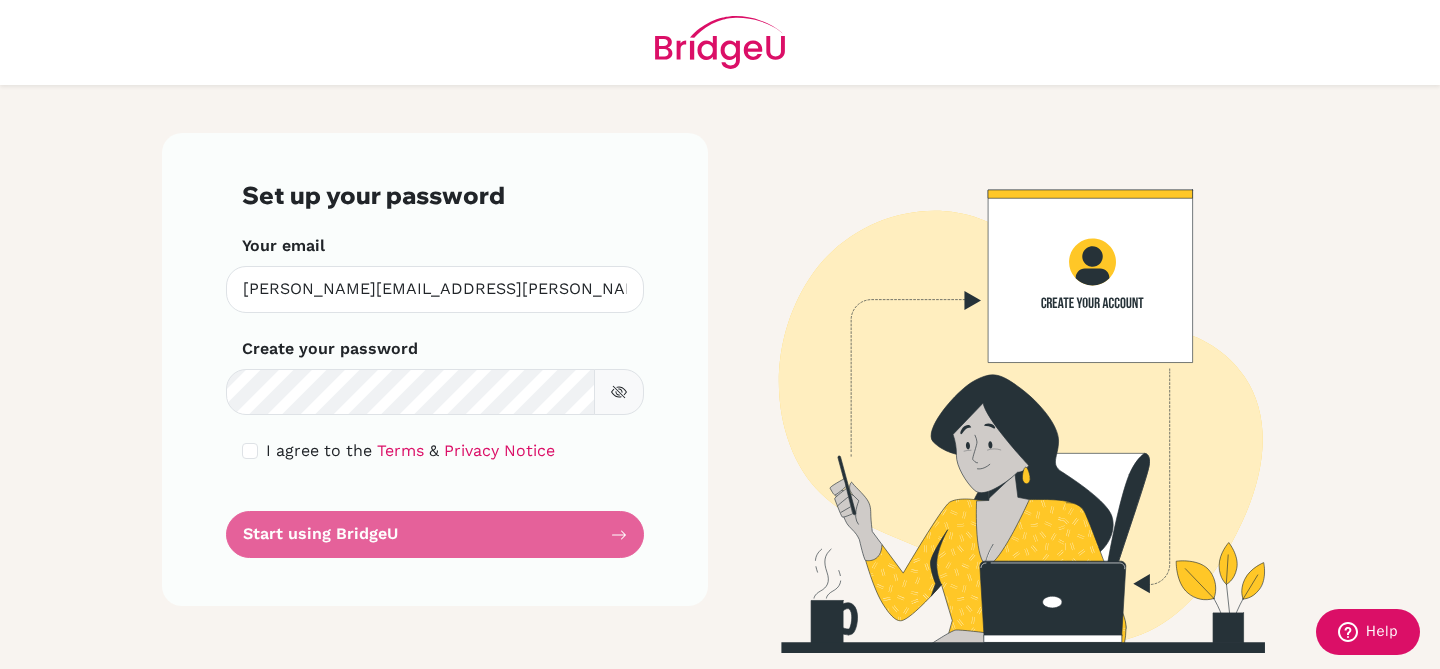 click at bounding box center [619, 392] 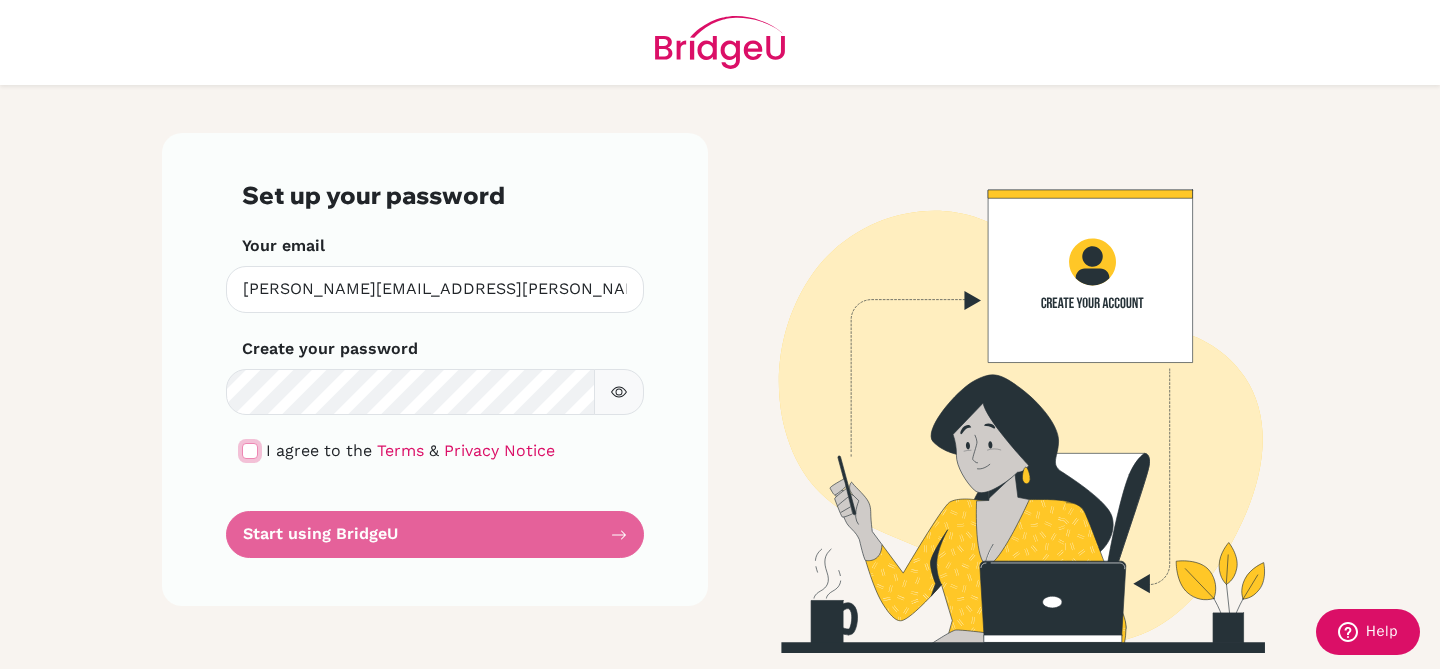 click at bounding box center (250, 451) 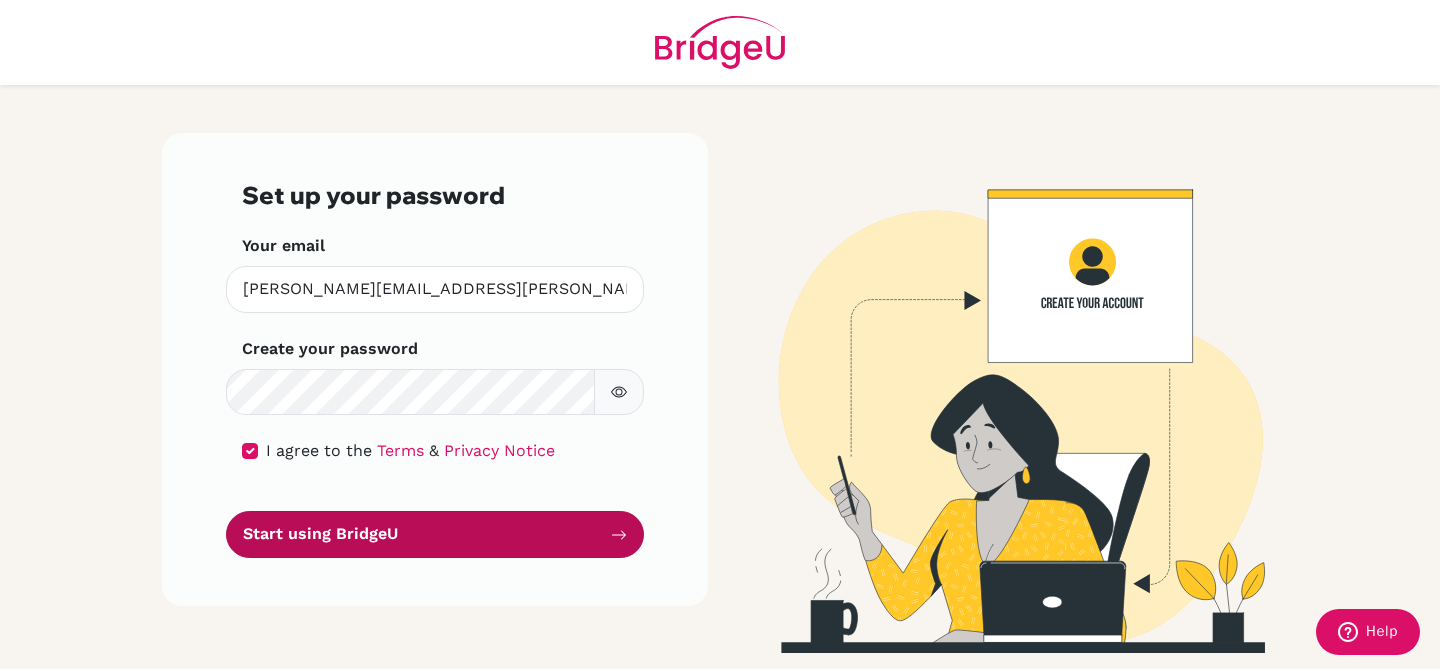 click on "Start using BridgeU" at bounding box center [435, 534] 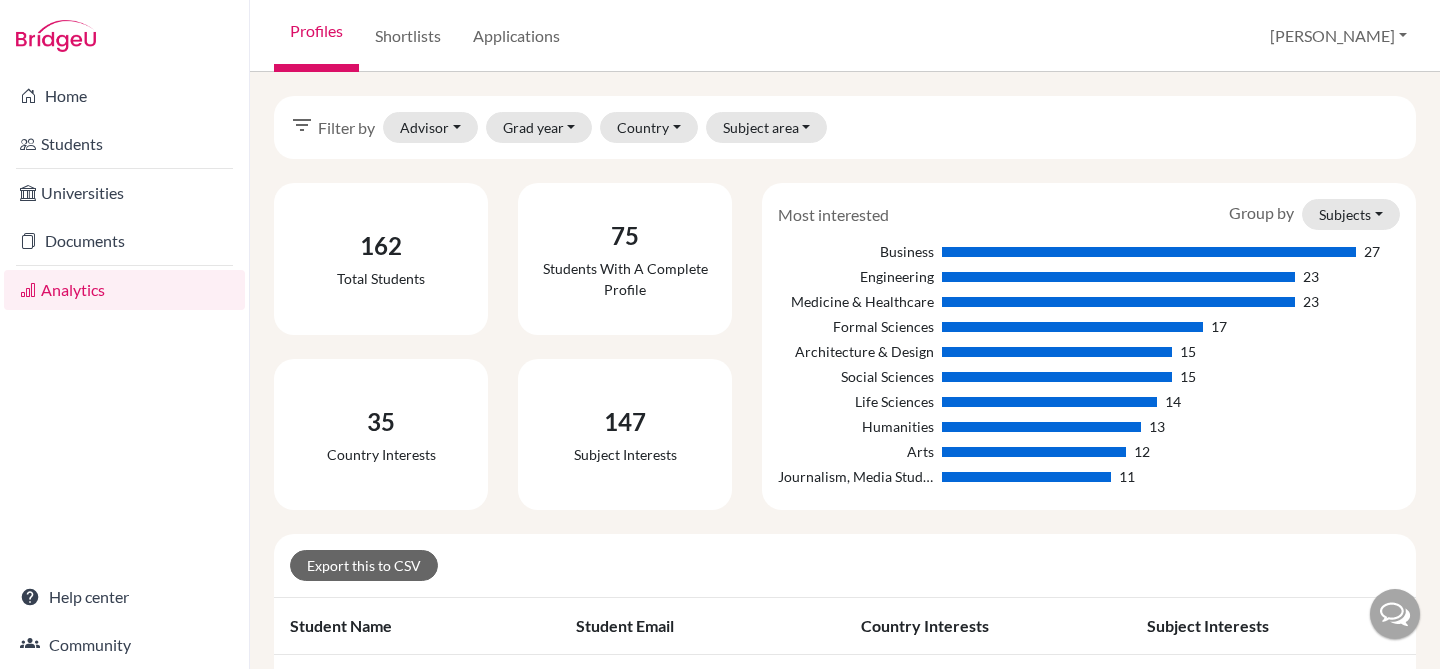 scroll, scrollTop: 0, scrollLeft: 0, axis: both 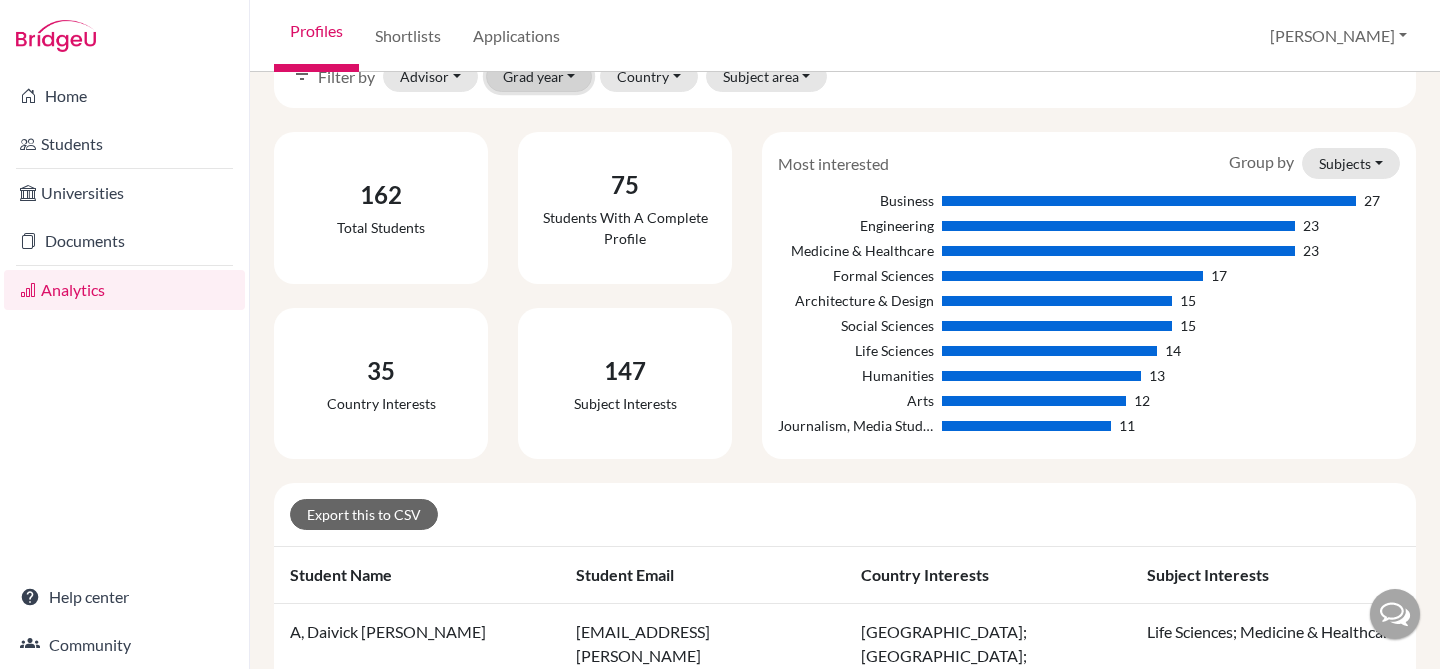 click on "Grad year" at bounding box center (539, 76) 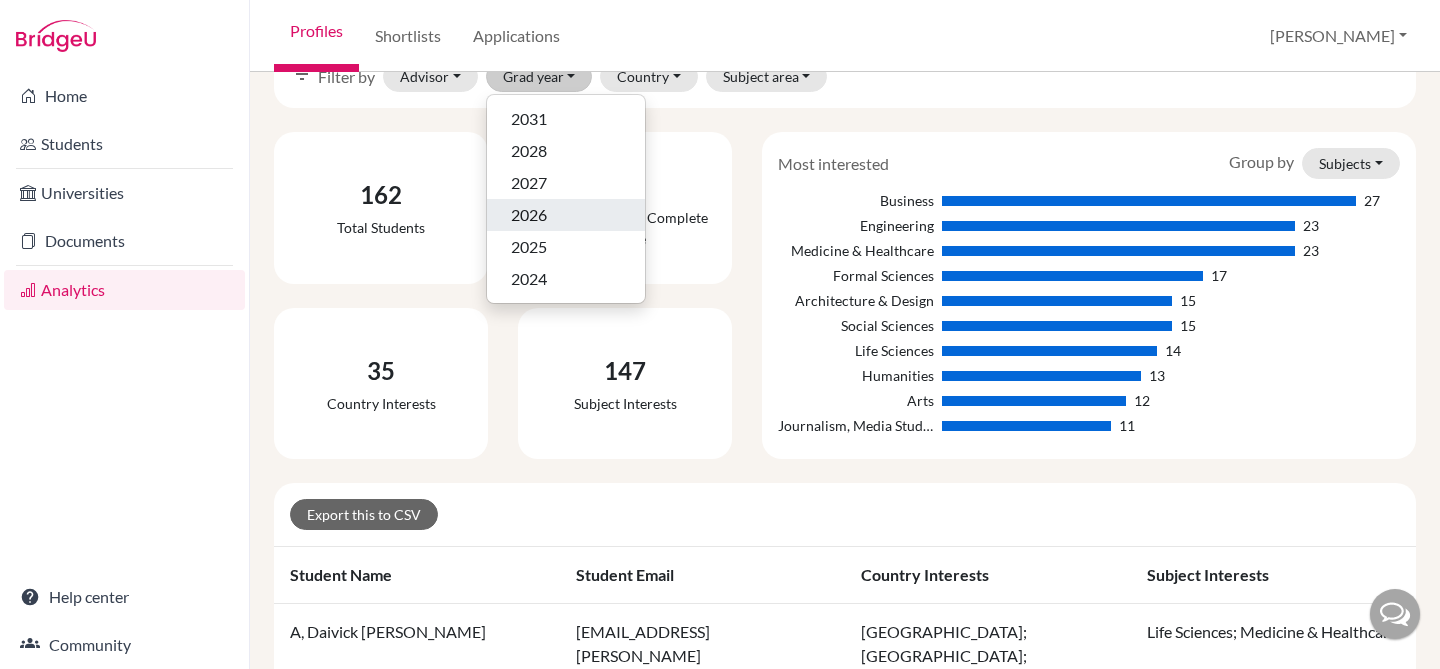 click on "2026" at bounding box center [566, 215] 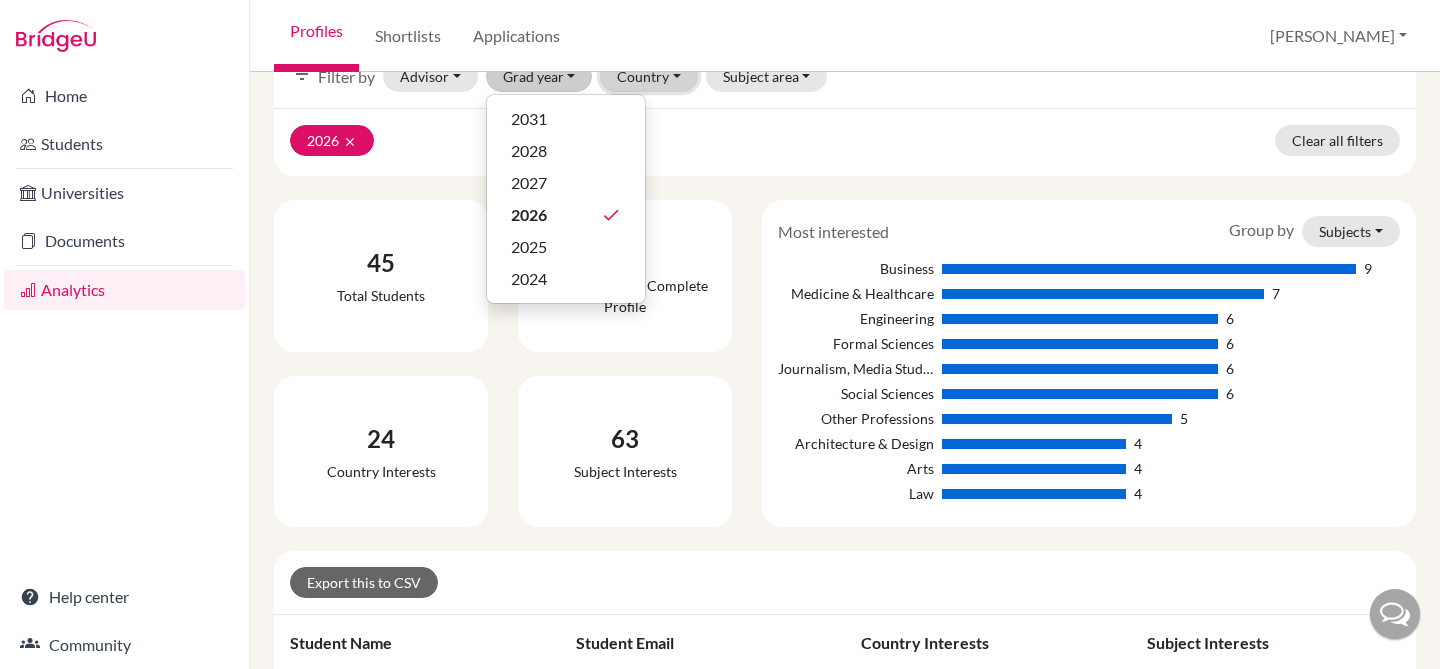 click on "Country" at bounding box center [649, 76] 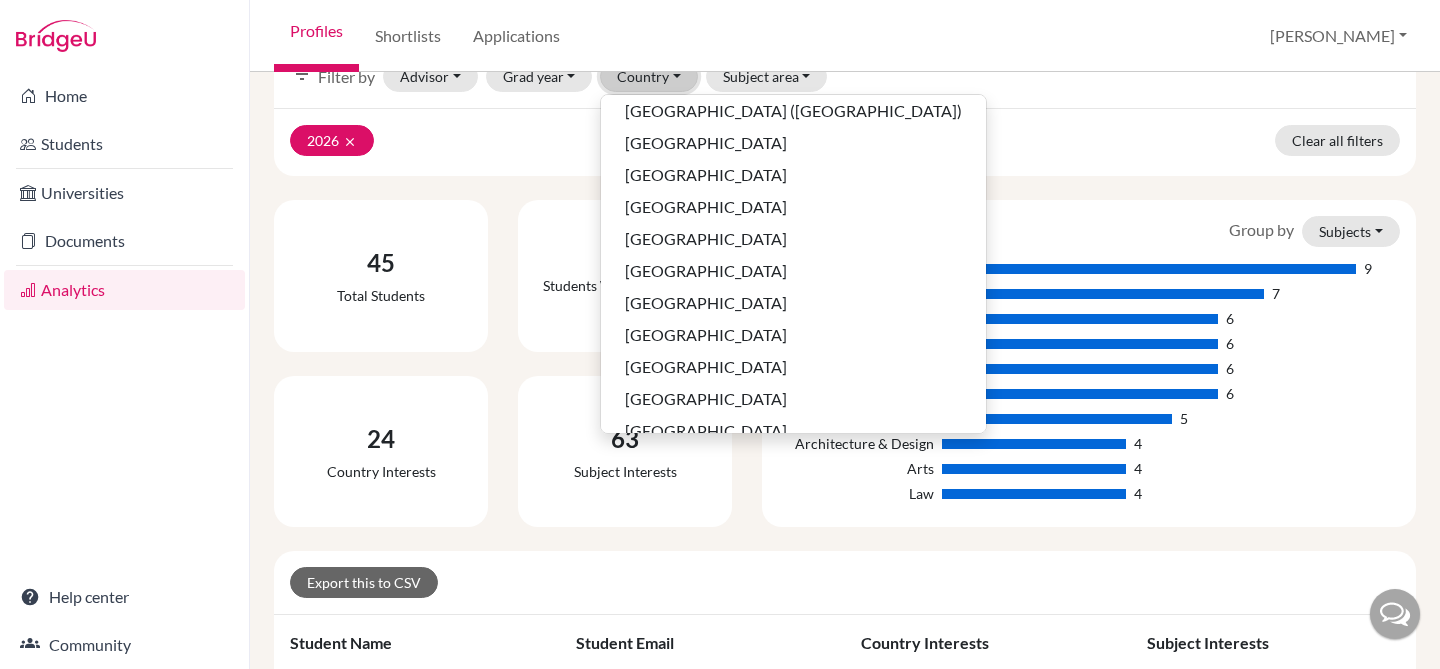scroll, scrollTop: 358, scrollLeft: 0, axis: vertical 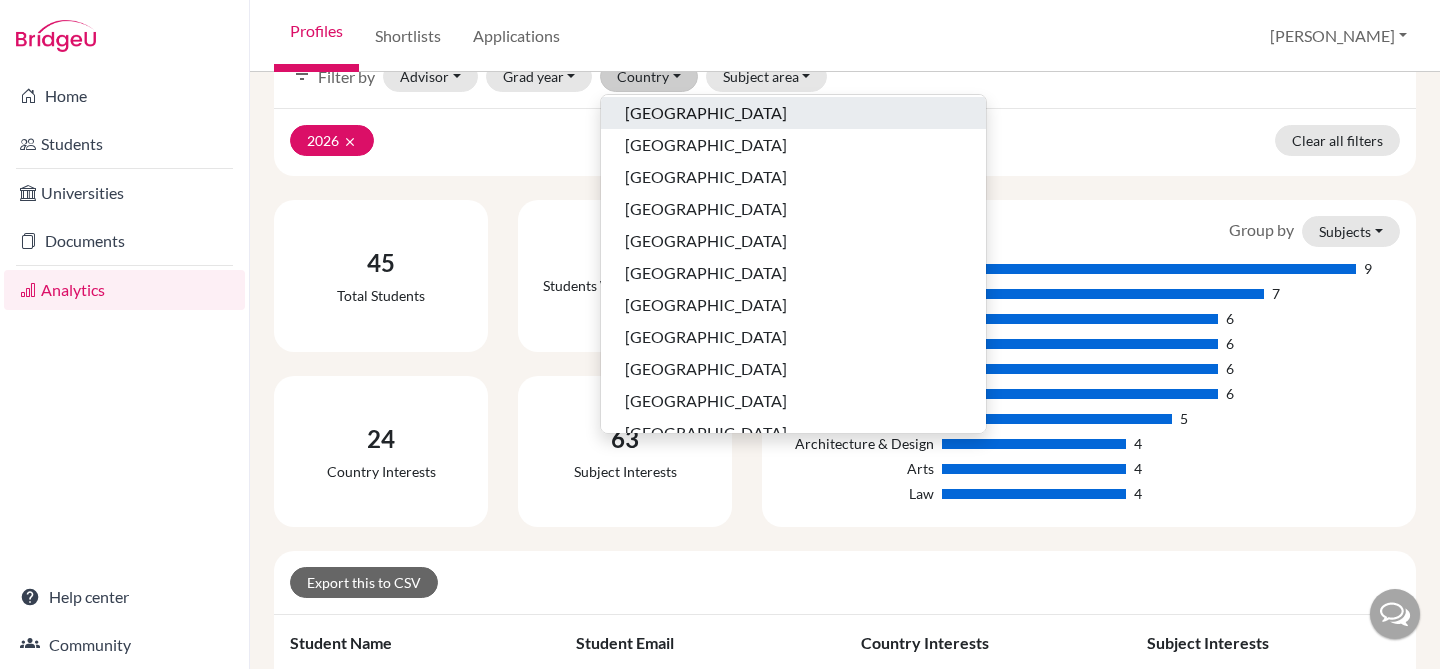 click on "[GEOGRAPHIC_DATA]" at bounding box center [793, 113] 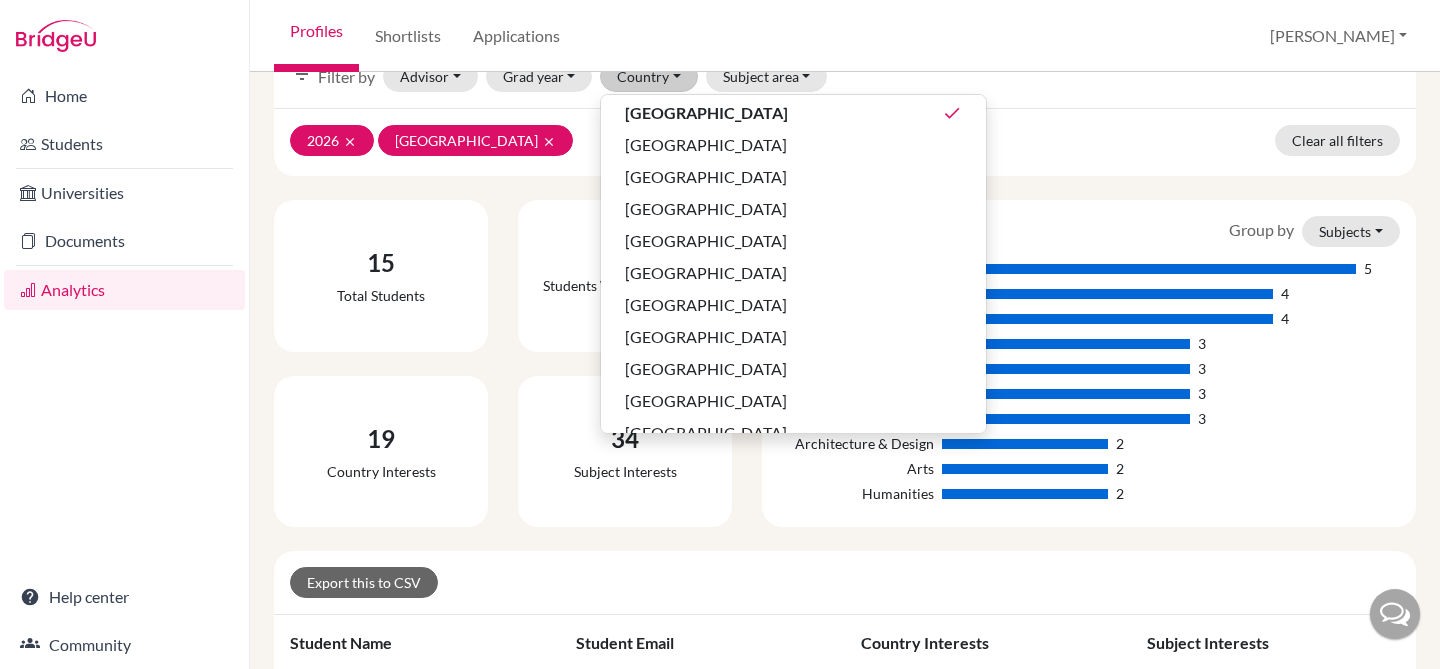 click on "Export this to CSV" at bounding box center [845, 582] 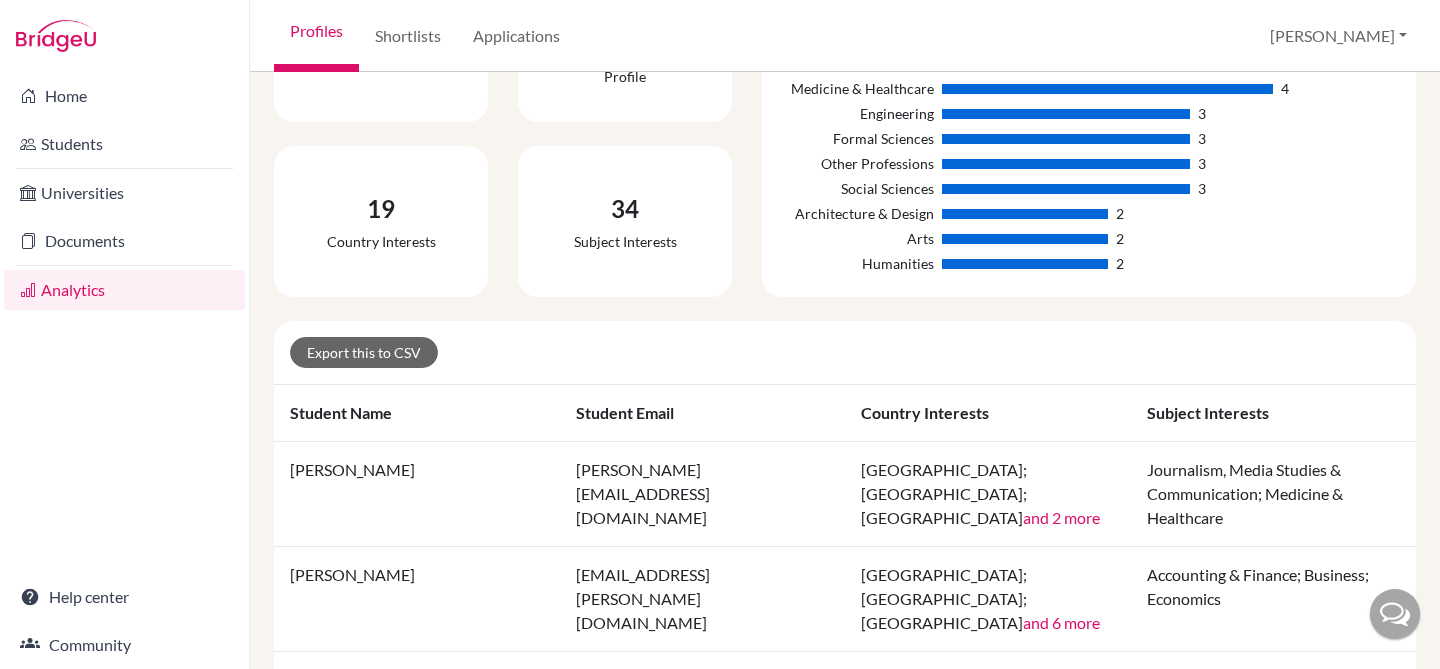 scroll, scrollTop: 0, scrollLeft: 0, axis: both 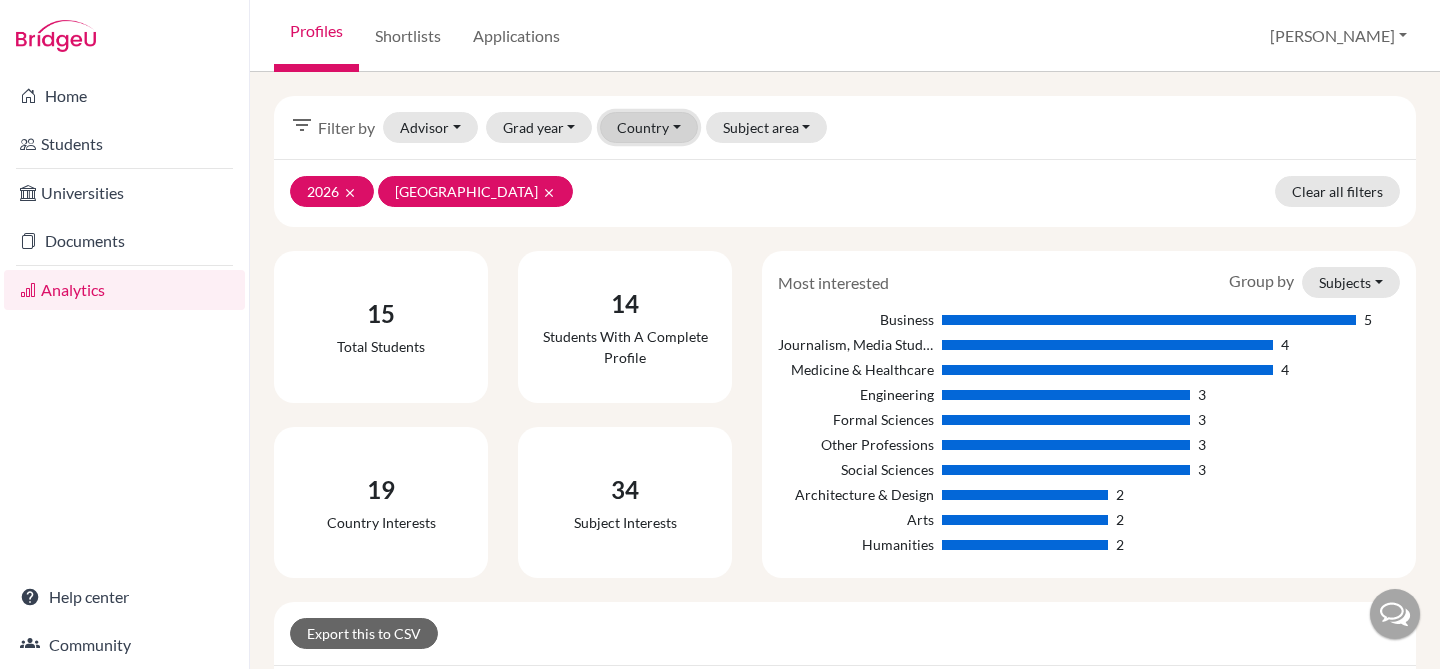 click on "Country" at bounding box center (649, 127) 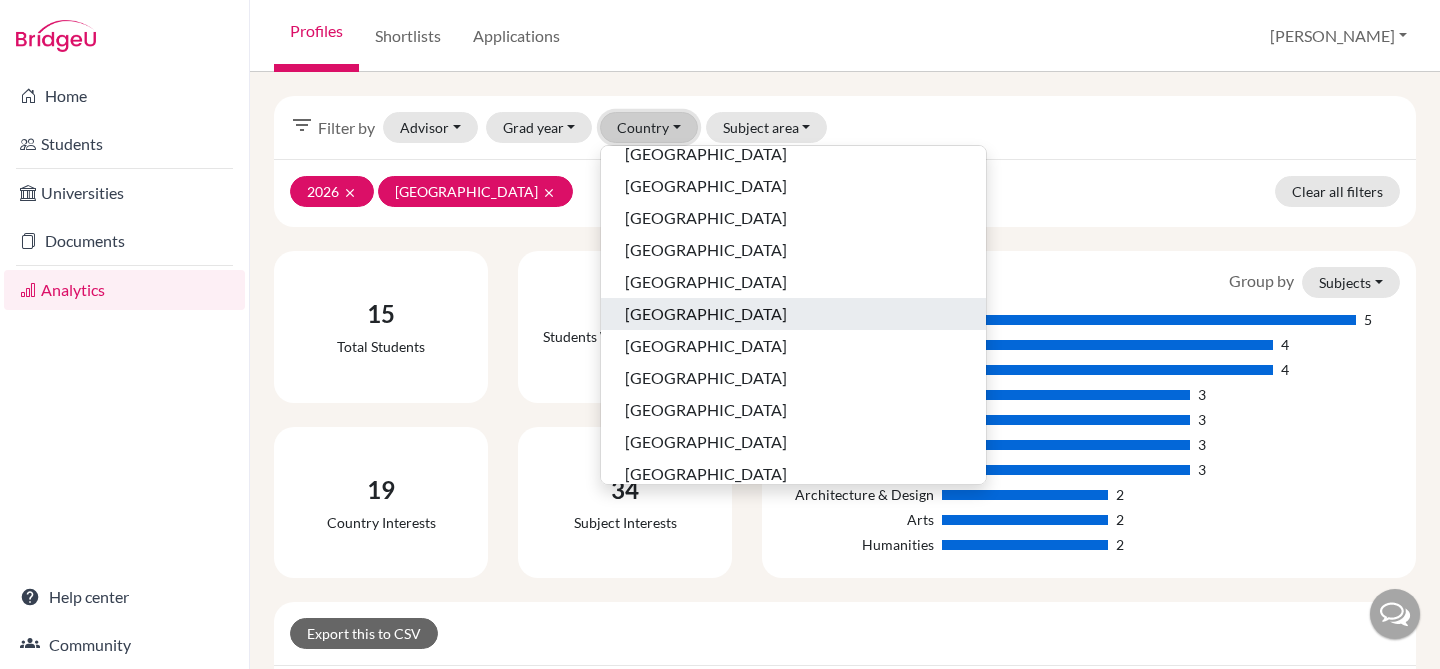 scroll, scrollTop: 406, scrollLeft: 0, axis: vertical 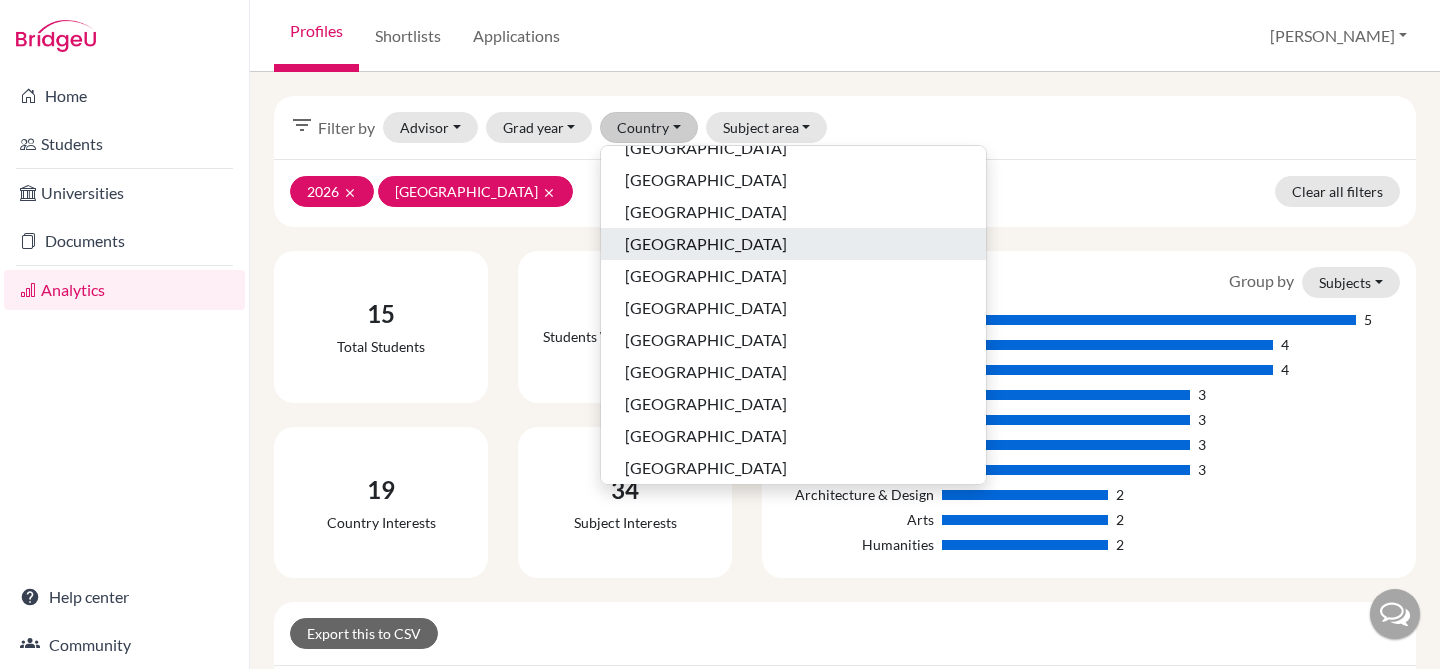 click on "Malaysia" at bounding box center (793, 244) 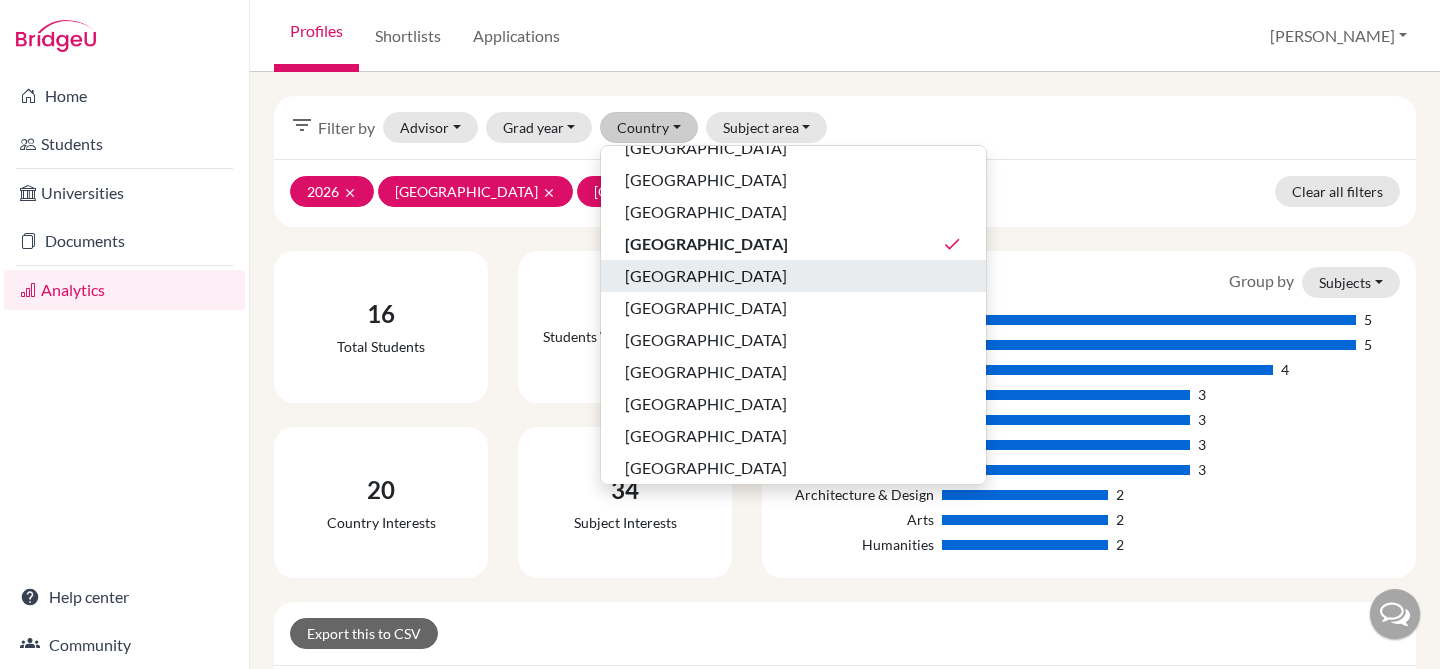 click on "Netherlands" at bounding box center [793, 276] 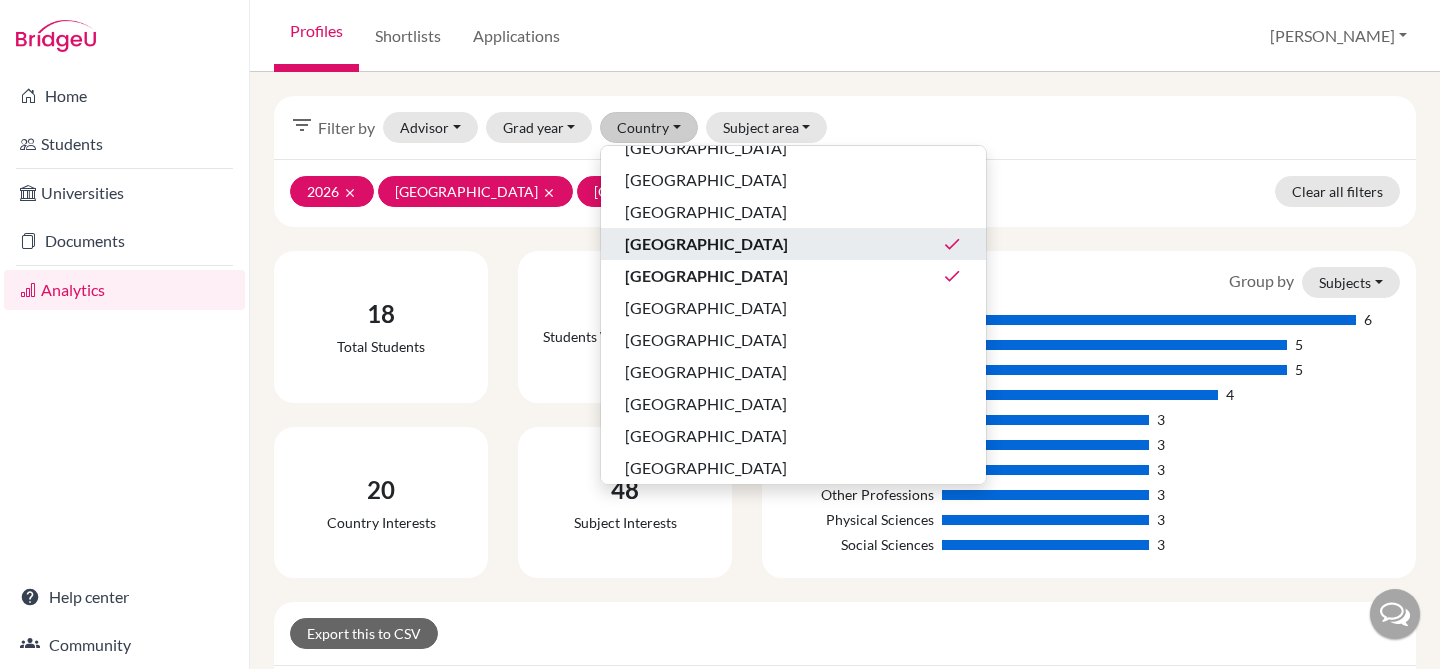 click on "done" at bounding box center (952, 244) 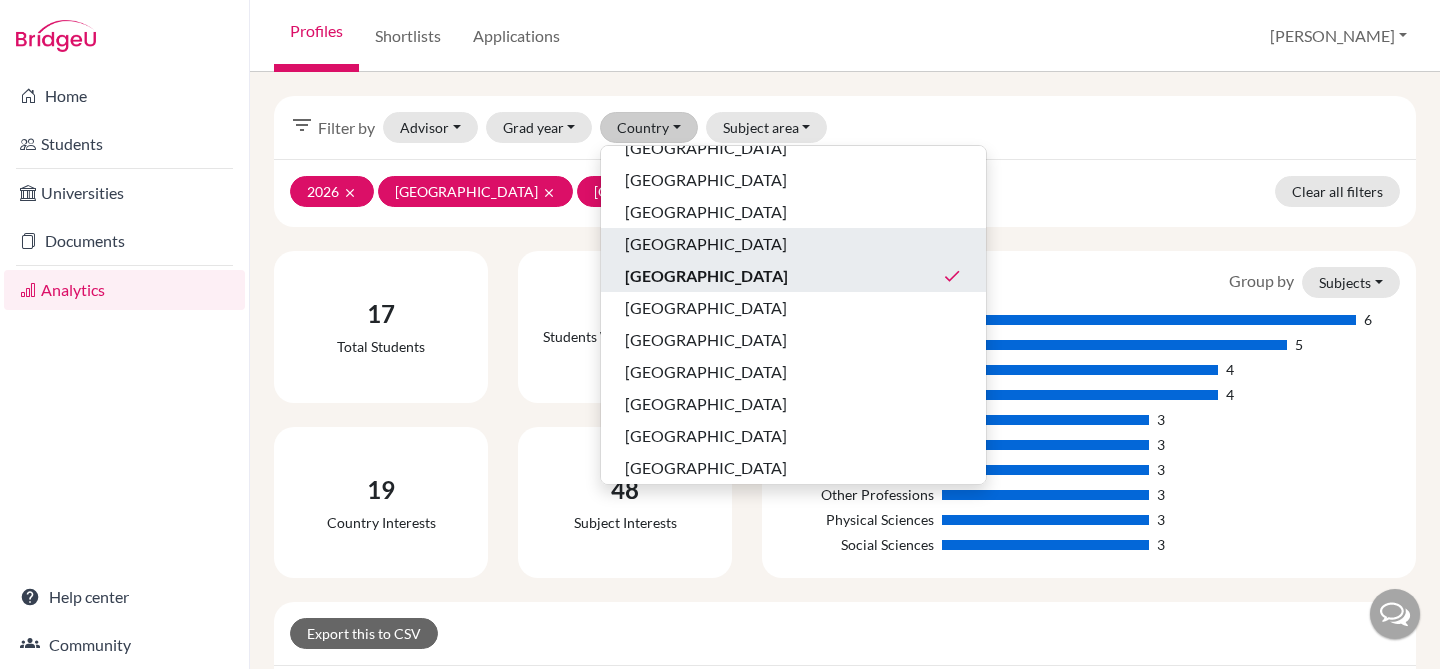 click on "Netherlands done" at bounding box center [793, 276] 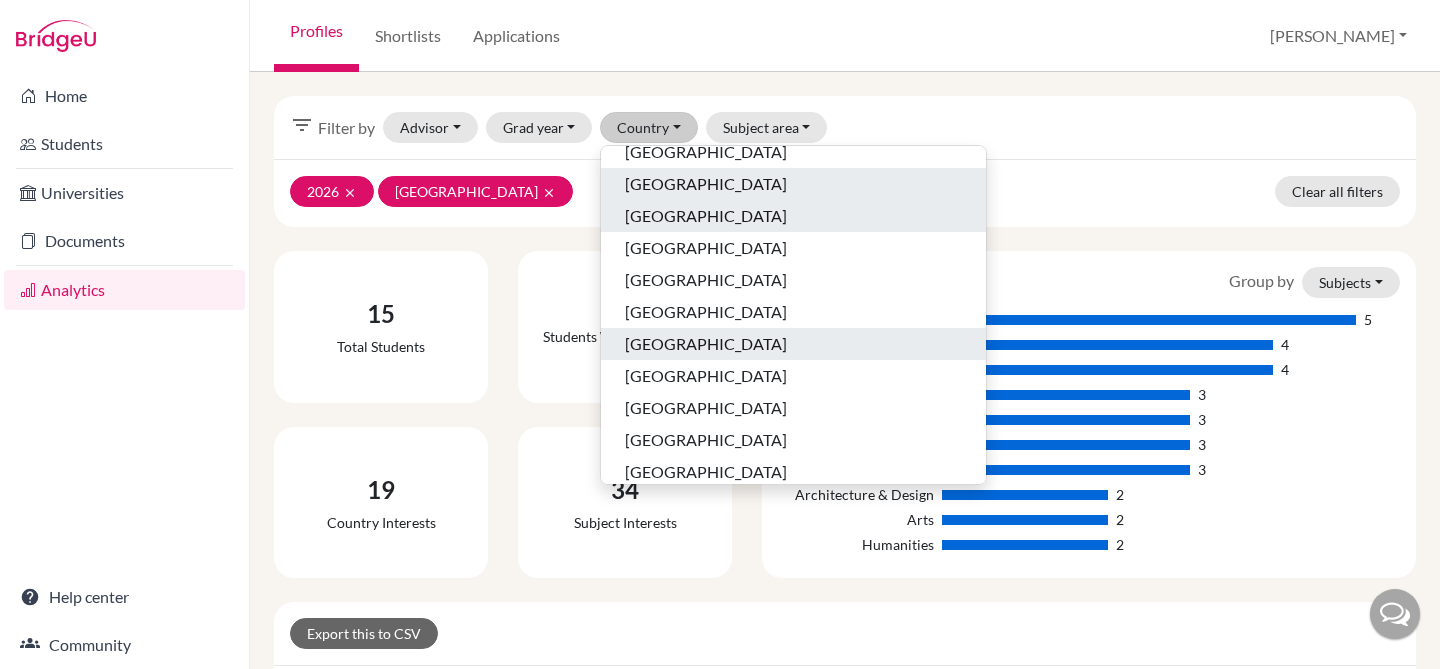 scroll, scrollTop: 496, scrollLeft: 0, axis: vertical 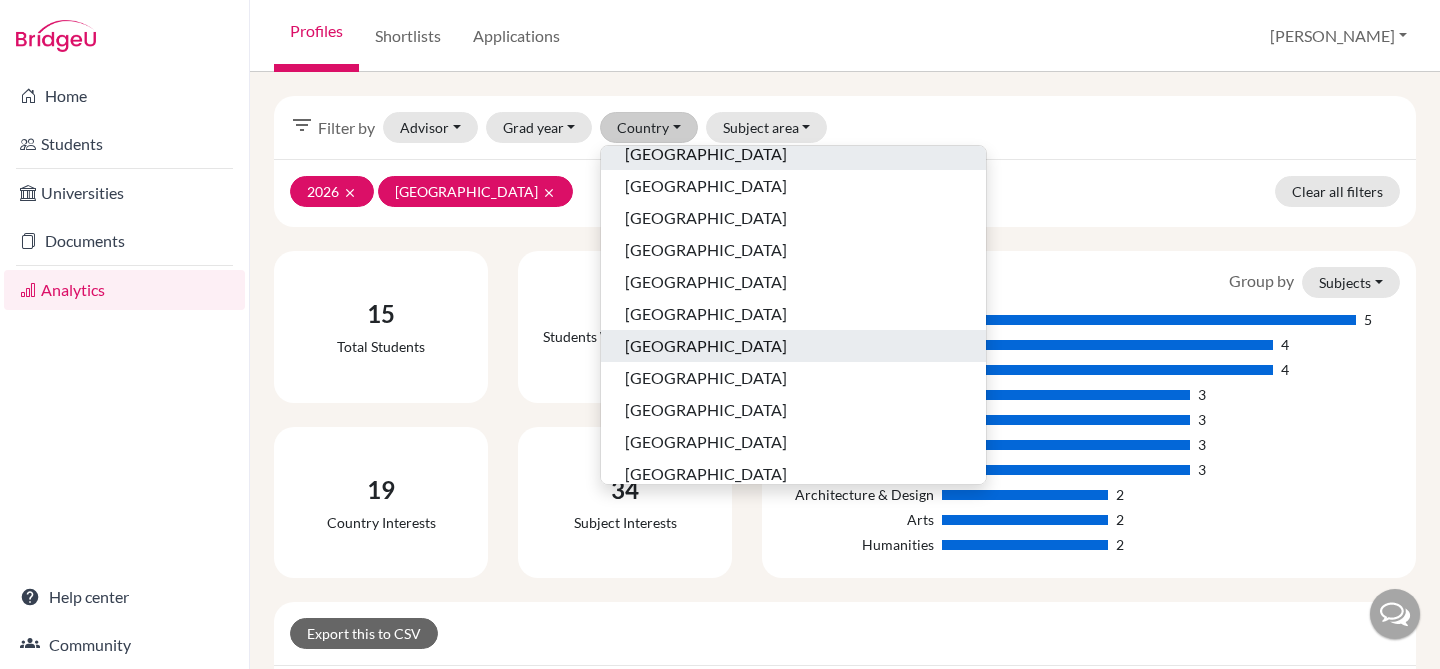 click on "Qatar" at bounding box center (793, 346) 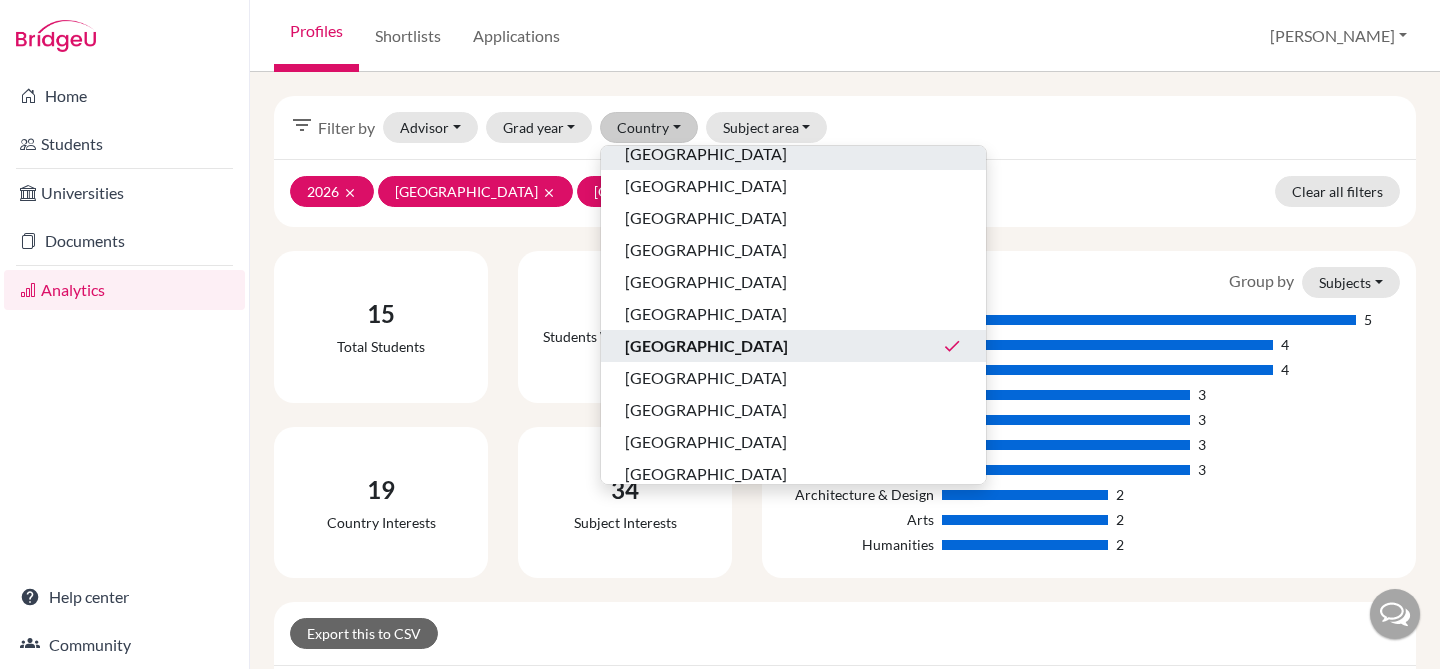 click on "Qatar done" at bounding box center (793, 346) 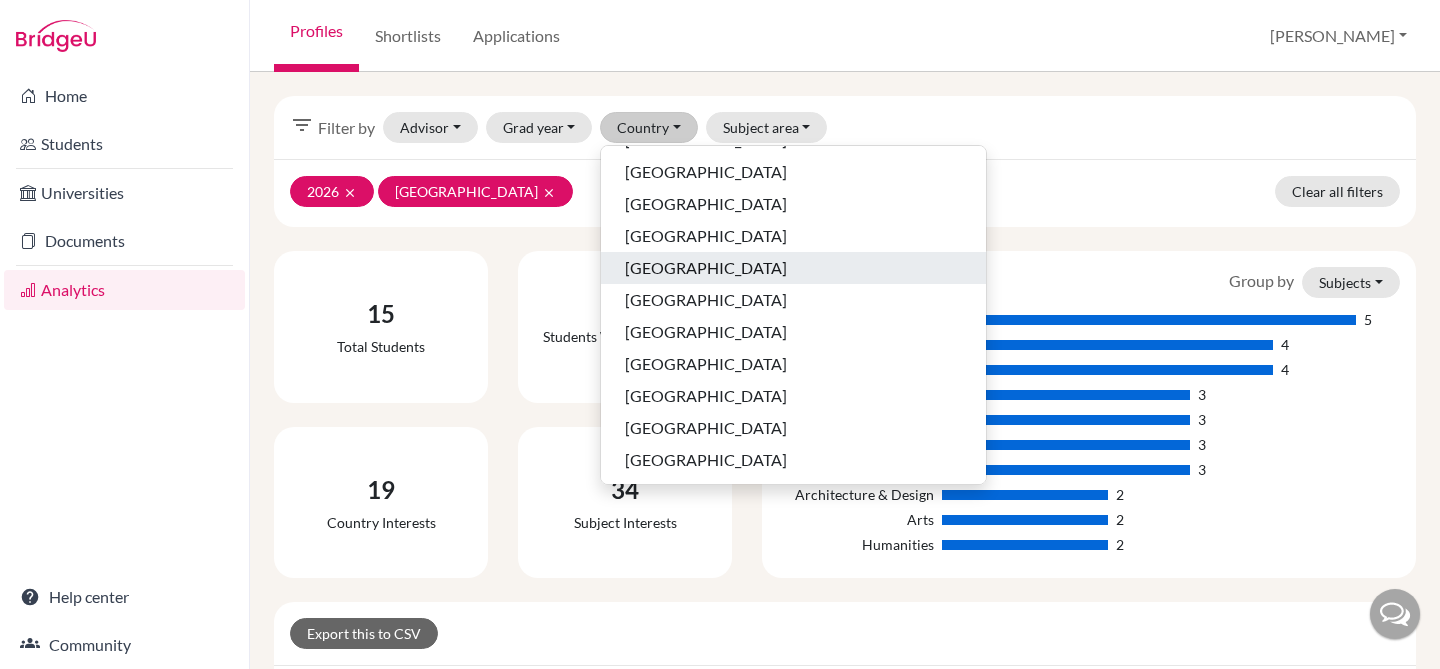 scroll, scrollTop: 589, scrollLeft: 0, axis: vertical 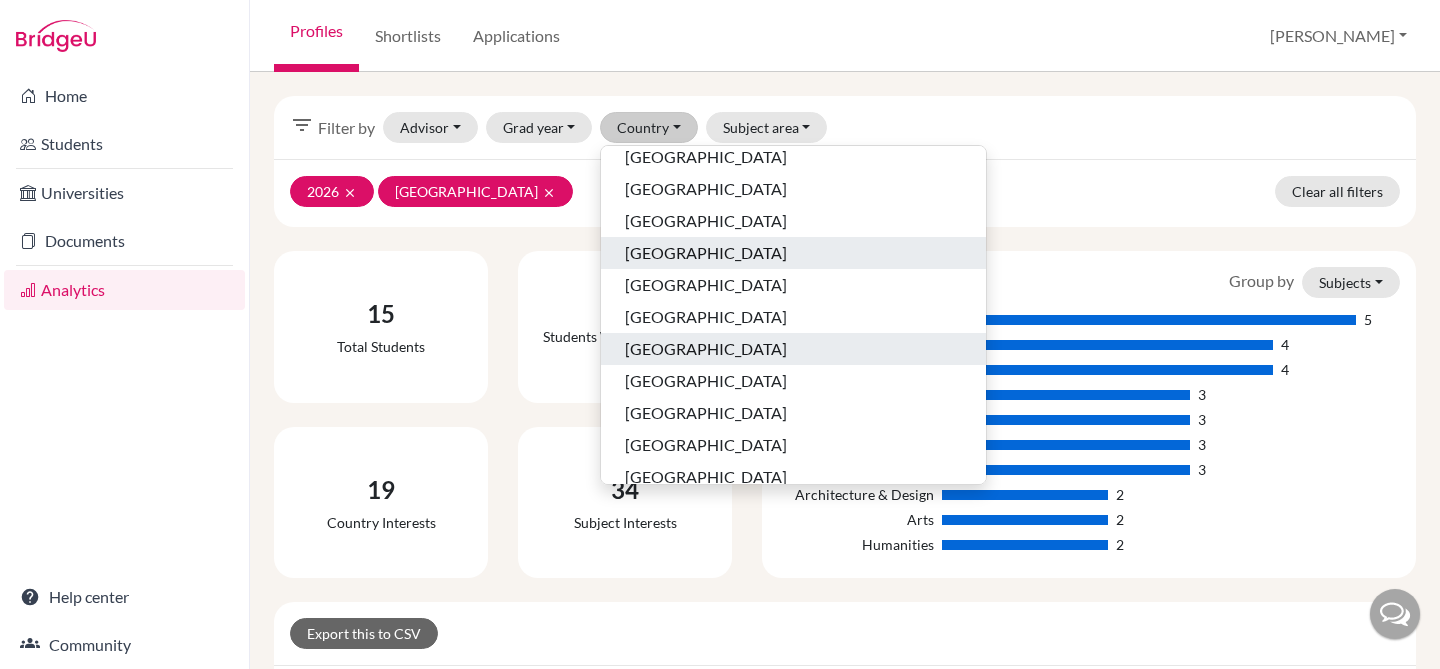 click on "South Korea" at bounding box center [793, 349] 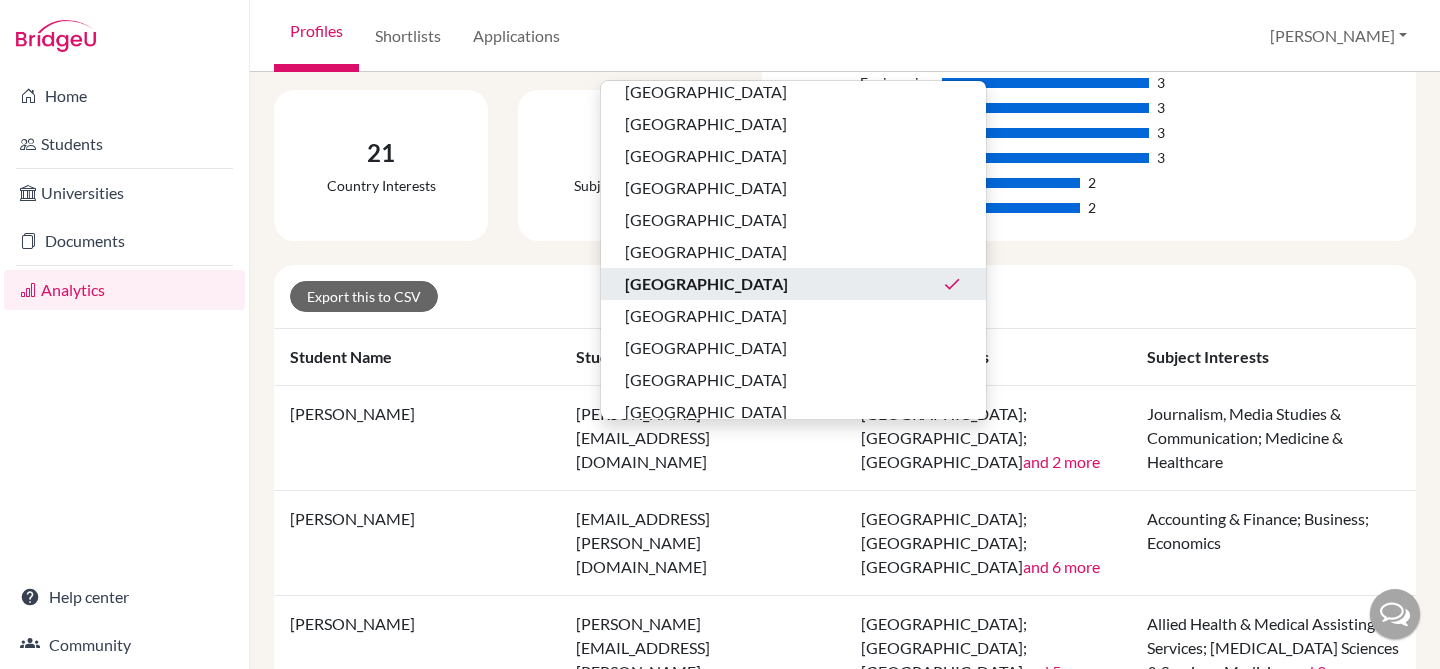 scroll, scrollTop: 337, scrollLeft: 0, axis: vertical 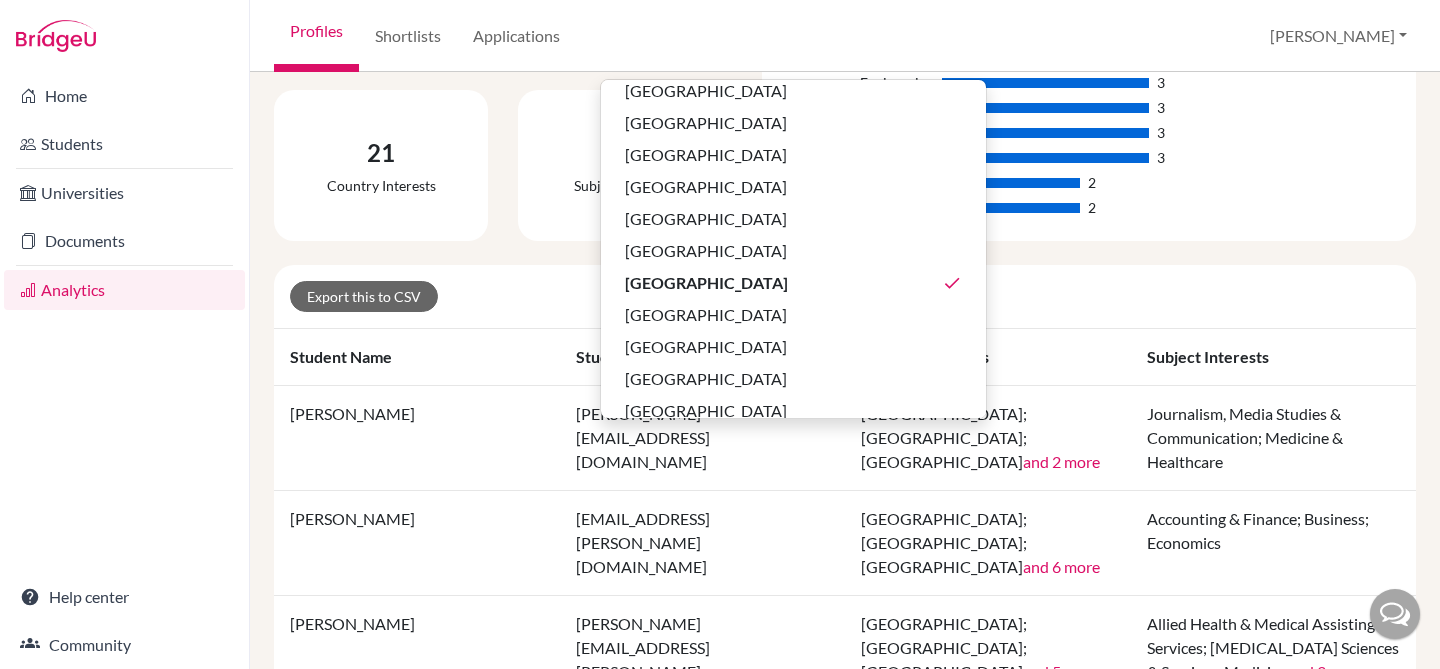 click on "yashika.chauhan@huschennai.in" at bounding box center (703, 438) 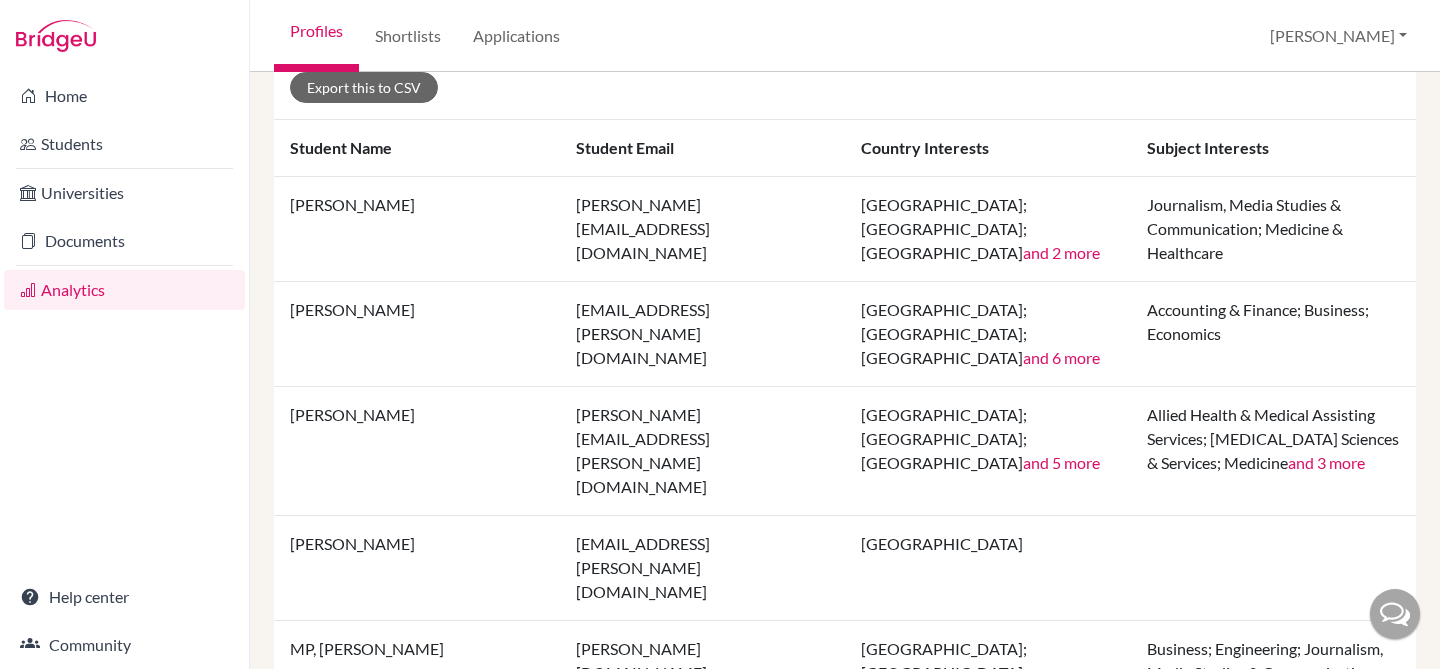 scroll, scrollTop: 548, scrollLeft: 0, axis: vertical 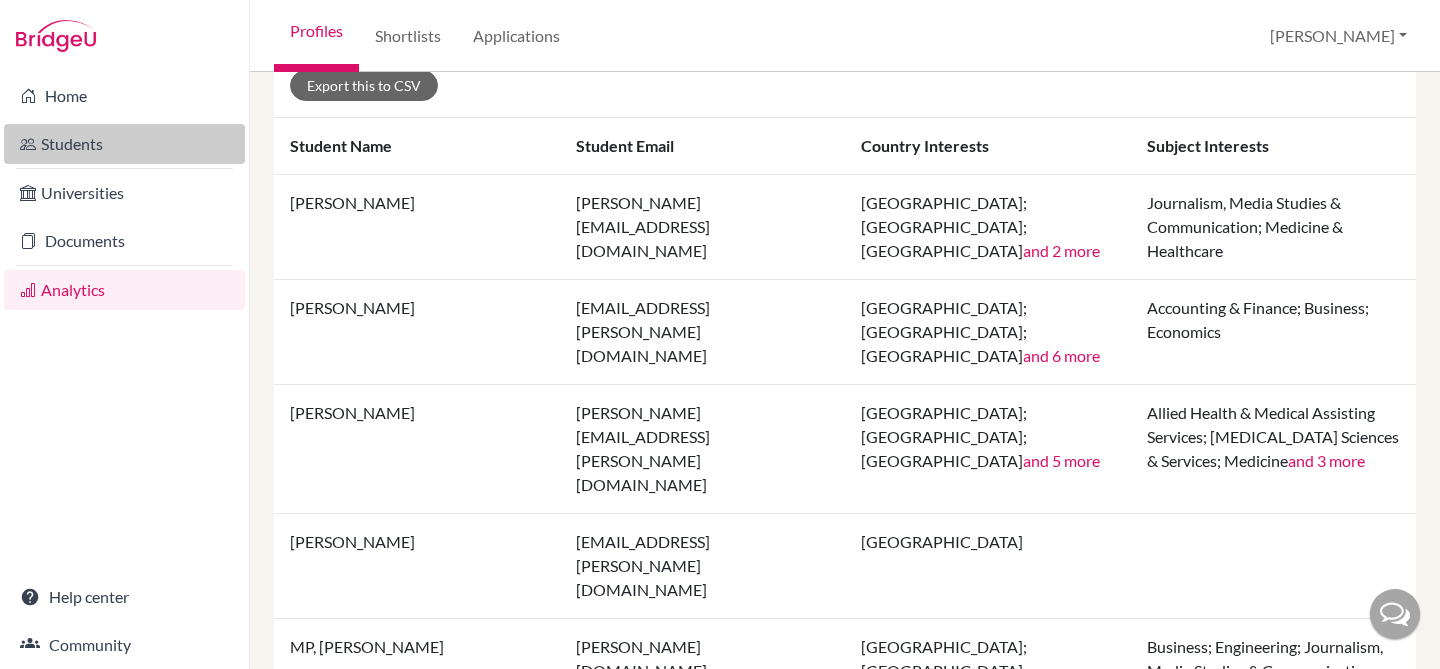click on "Students" at bounding box center [124, 144] 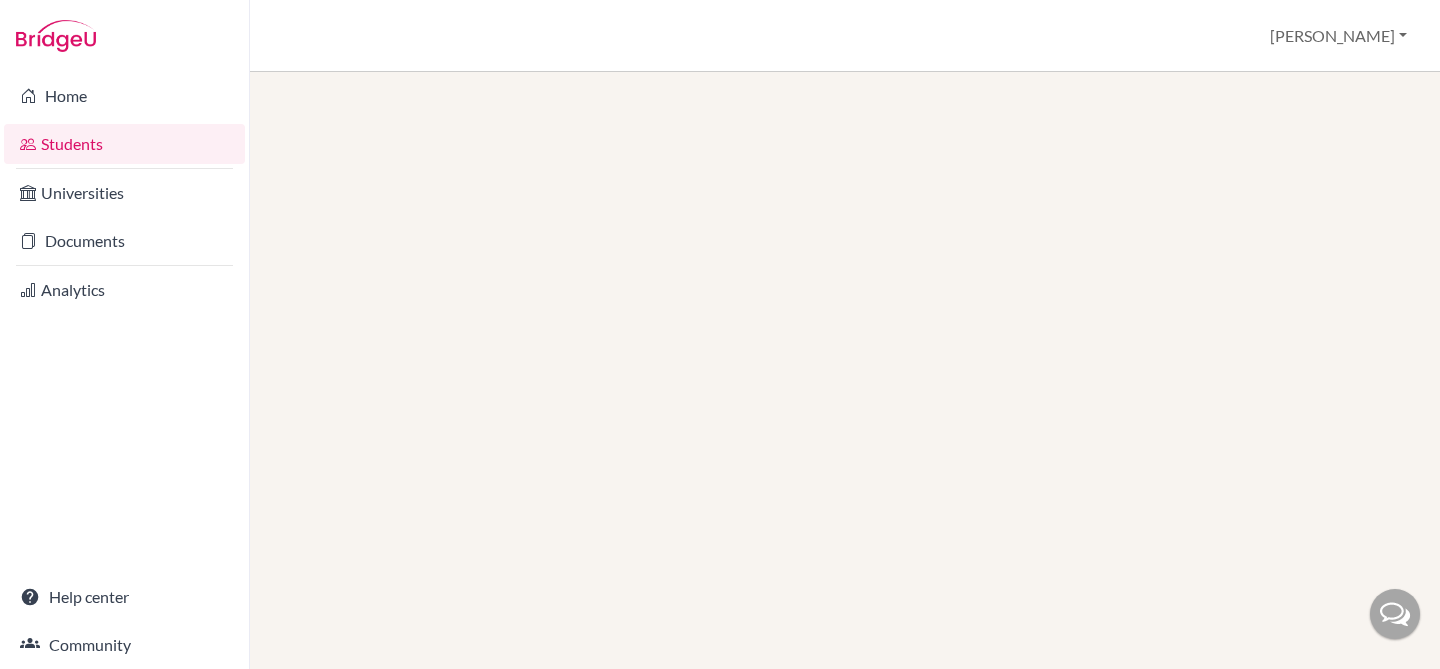 scroll, scrollTop: 0, scrollLeft: 0, axis: both 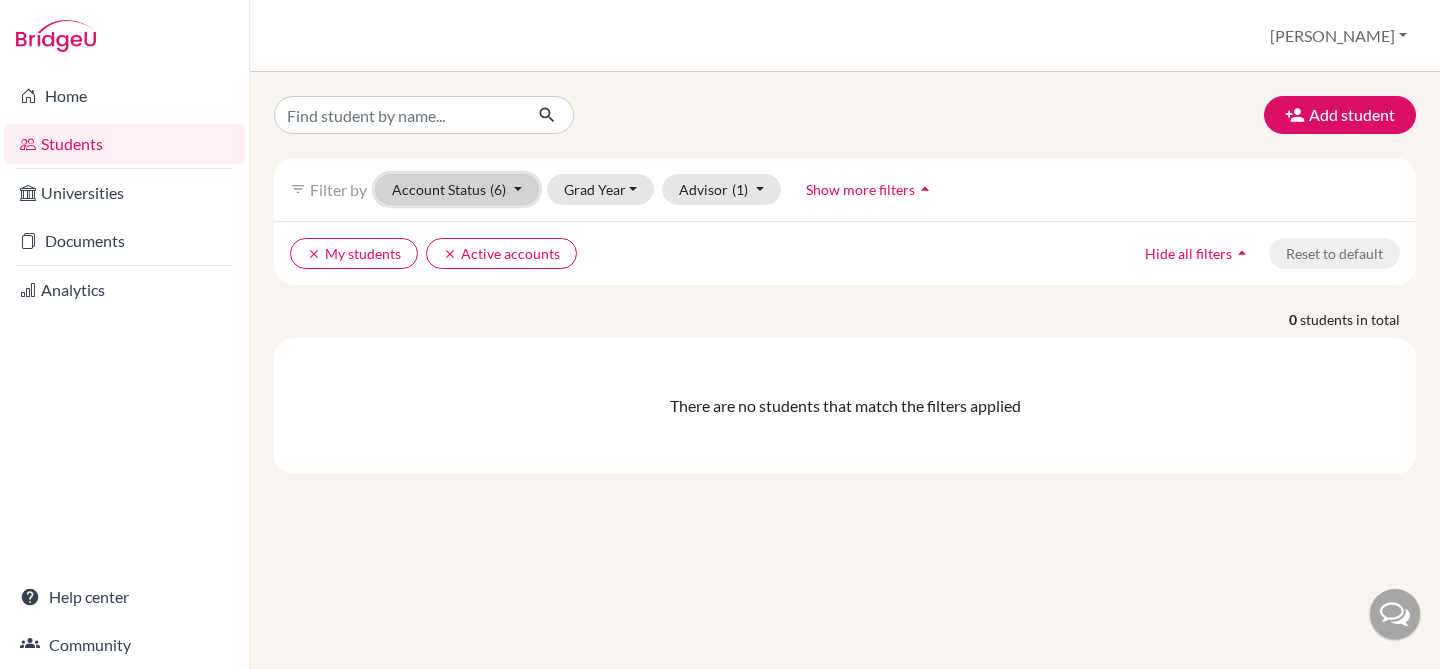 click on "Account Status (6)" at bounding box center (457, 189) 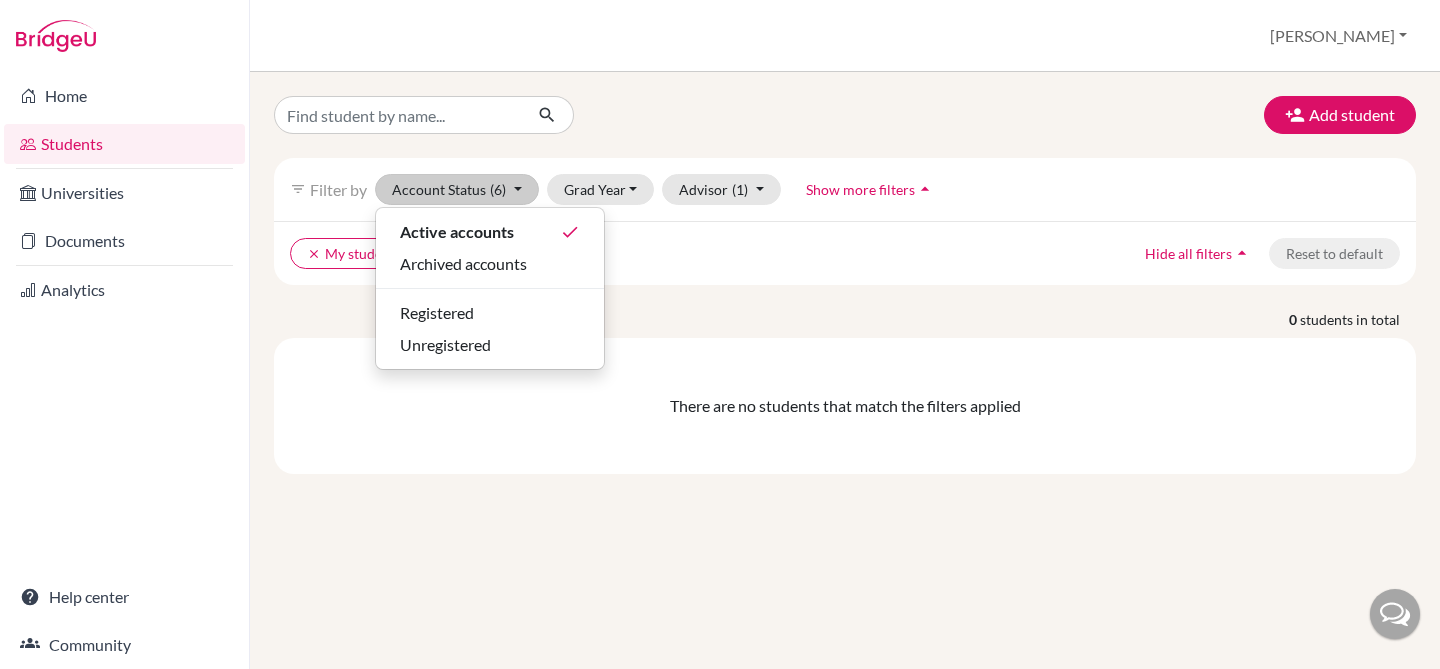 click on "clear My students clear Active accounts" at bounding box center (706, 253) 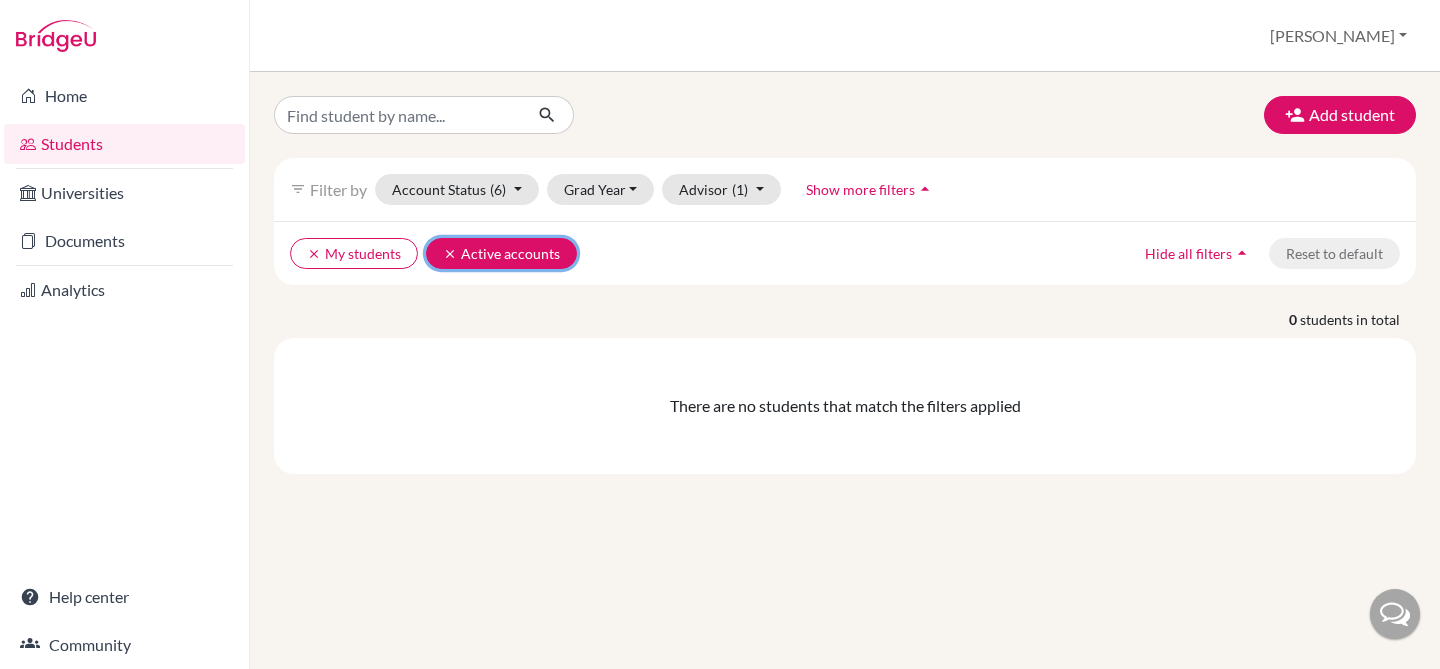 click on "clear" at bounding box center (450, 254) 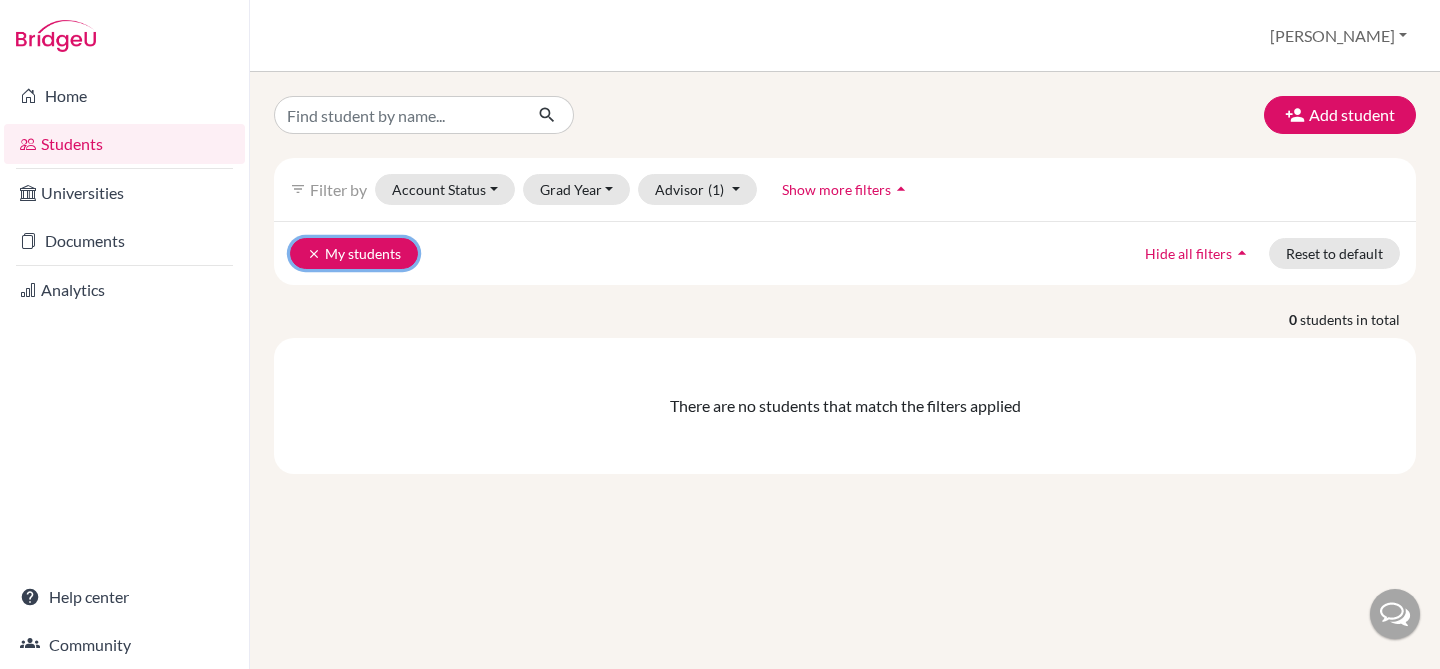 click on "clear" at bounding box center [314, 254] 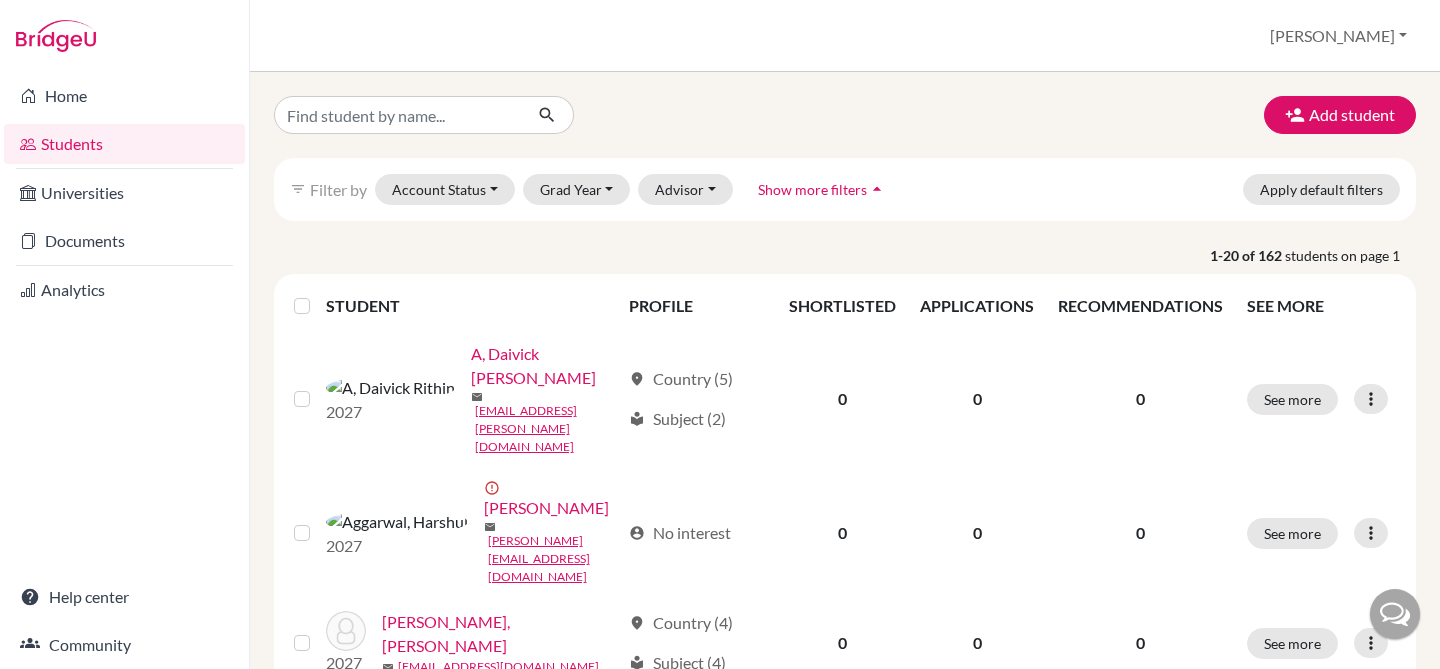 click on "Filter by" at bounding box center (338, 189) 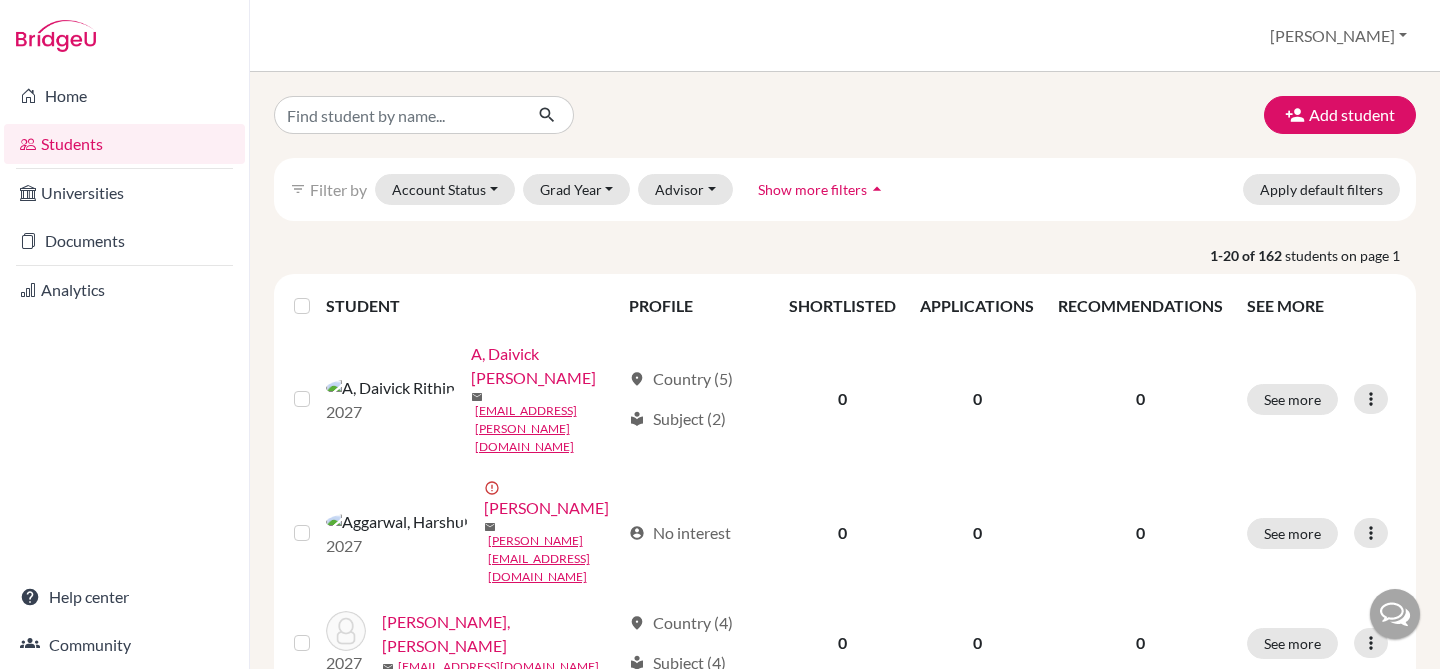 click on "Show more filters" at bounding box center (812, 189) 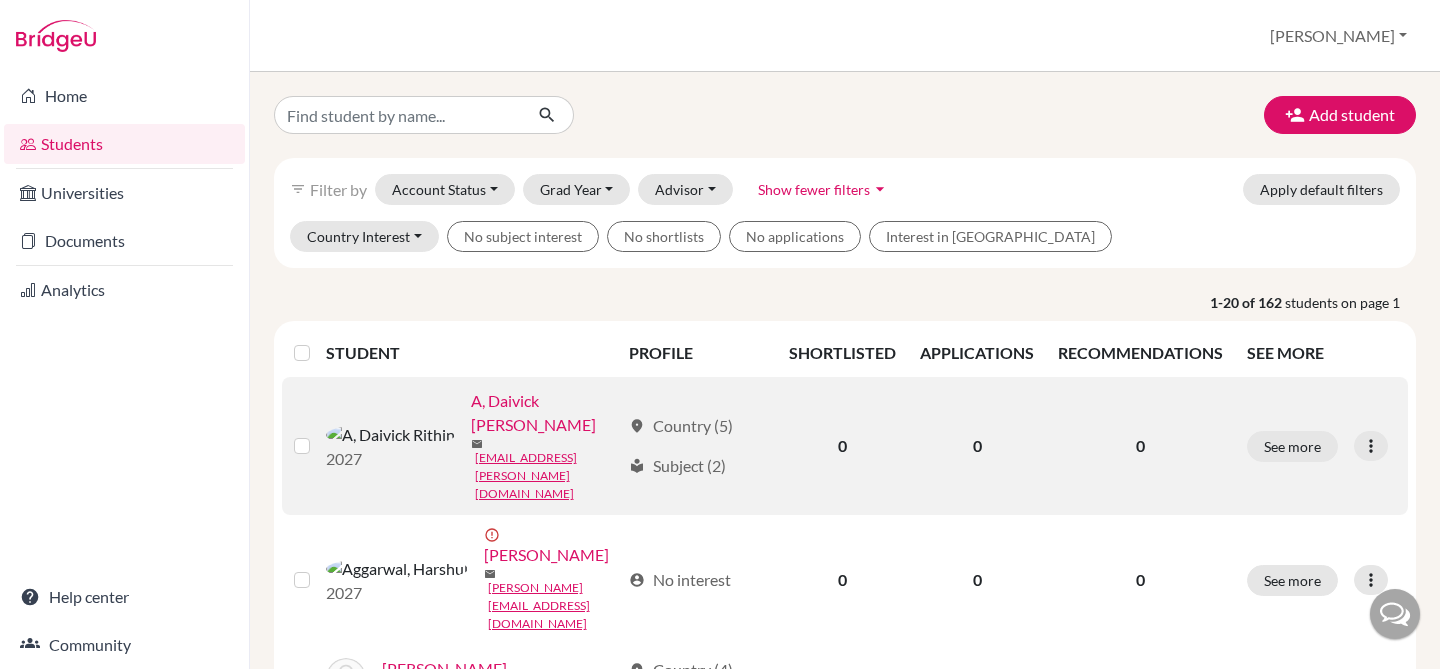 click on "A, Daivick Rithin" at bounding box center [546, 413] 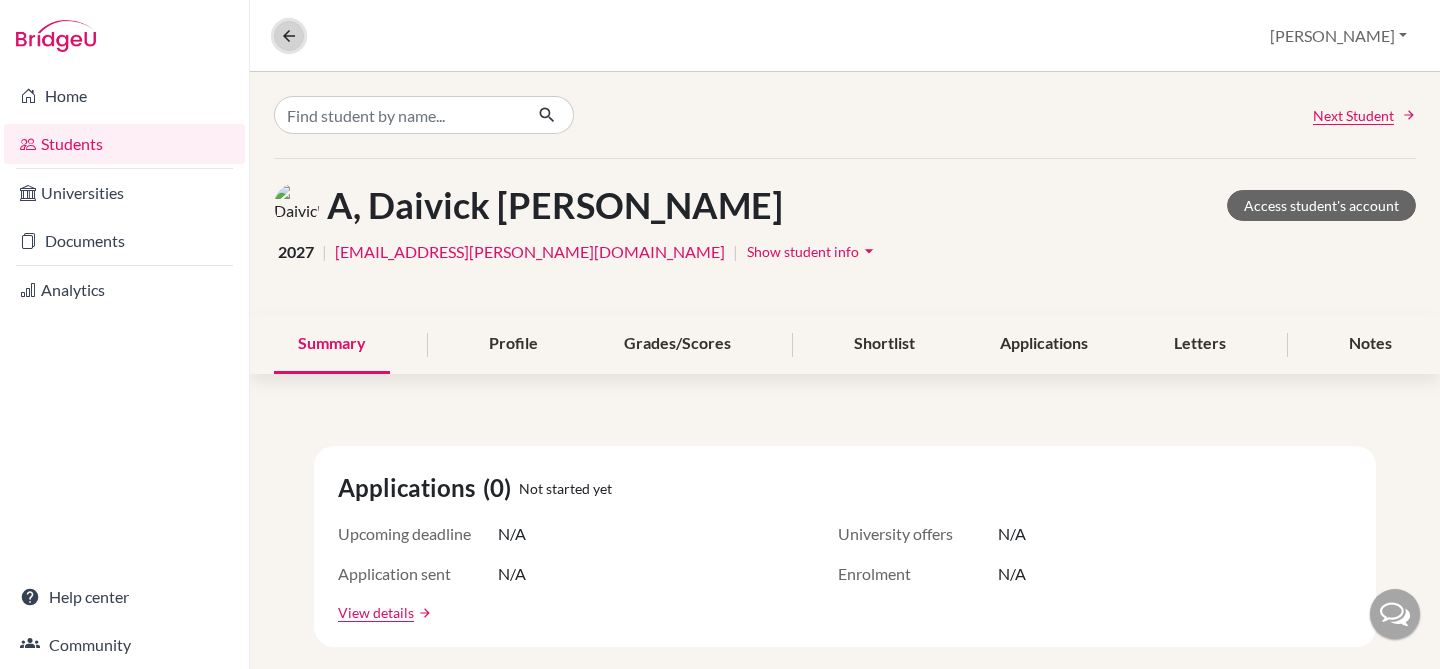 click at bounding box center (289, 36) 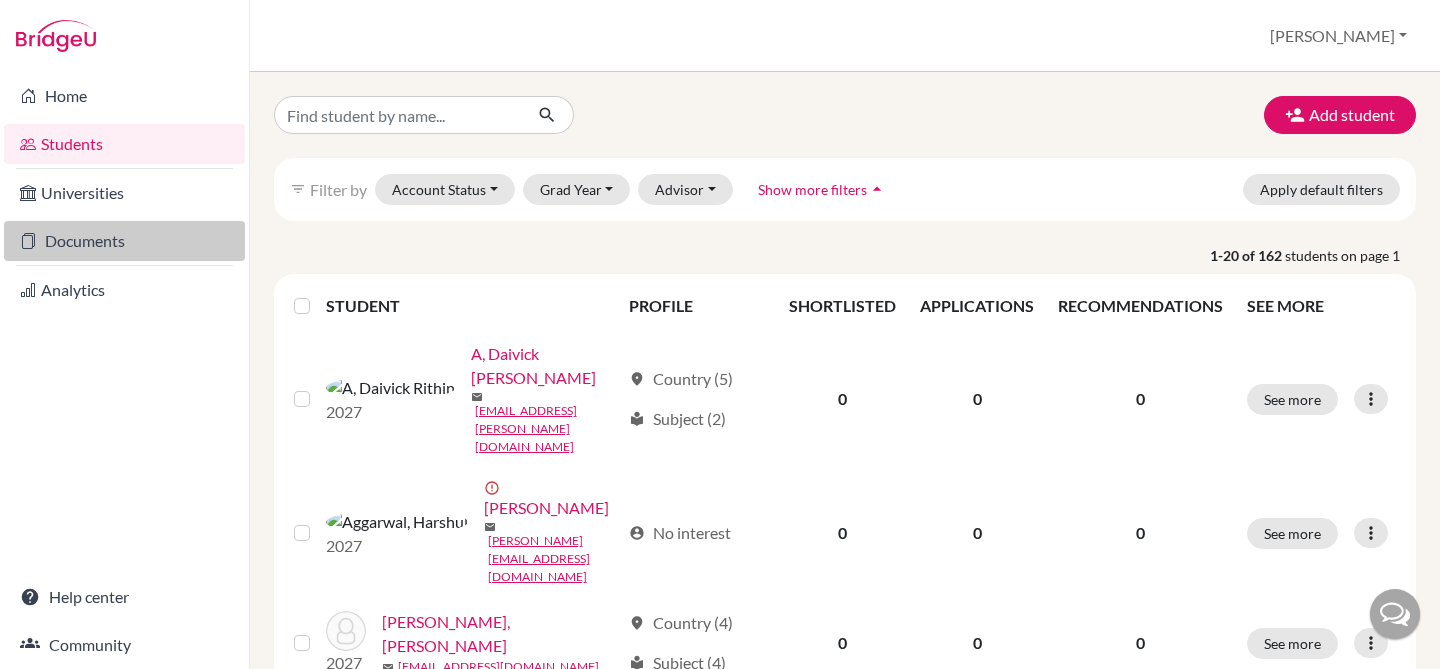 click on "Documents" at bounding box center [124, 241] 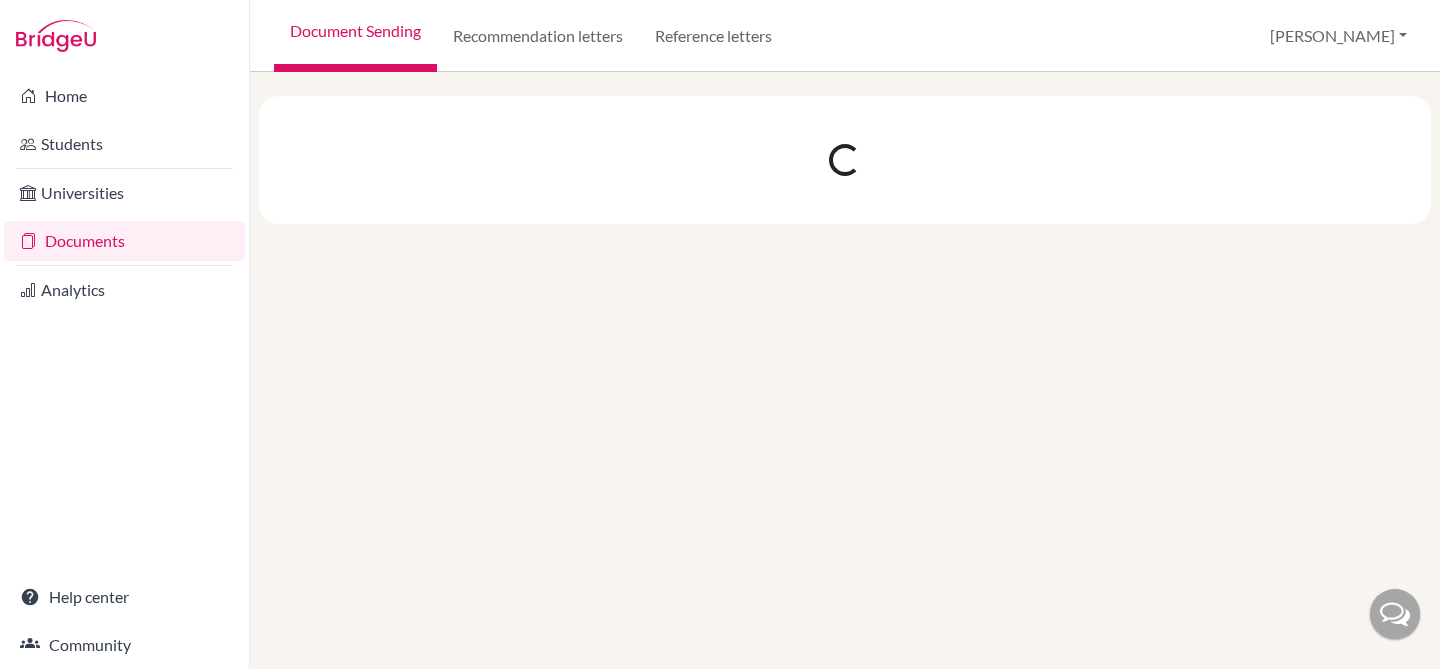 scroll, scrollTop: 0, scrollLeft: 0, axis: both 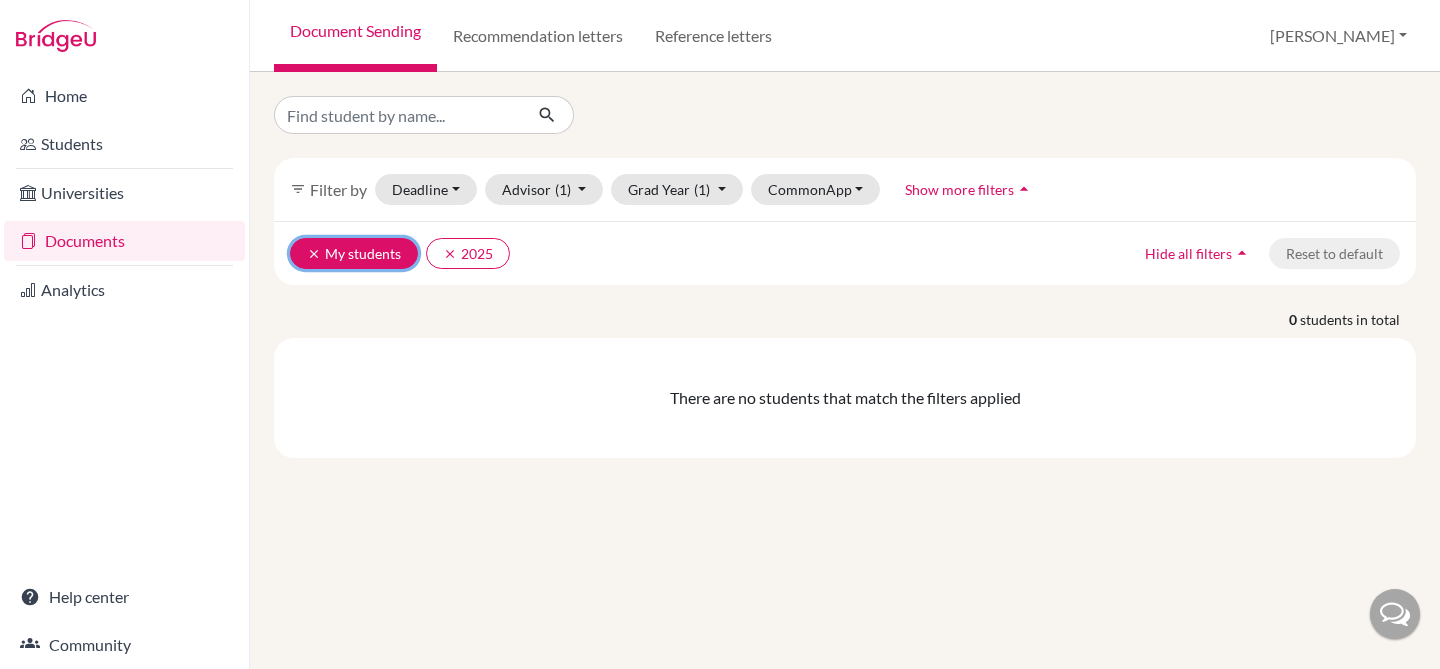 click on "clear" at bounding box center (314, 254) 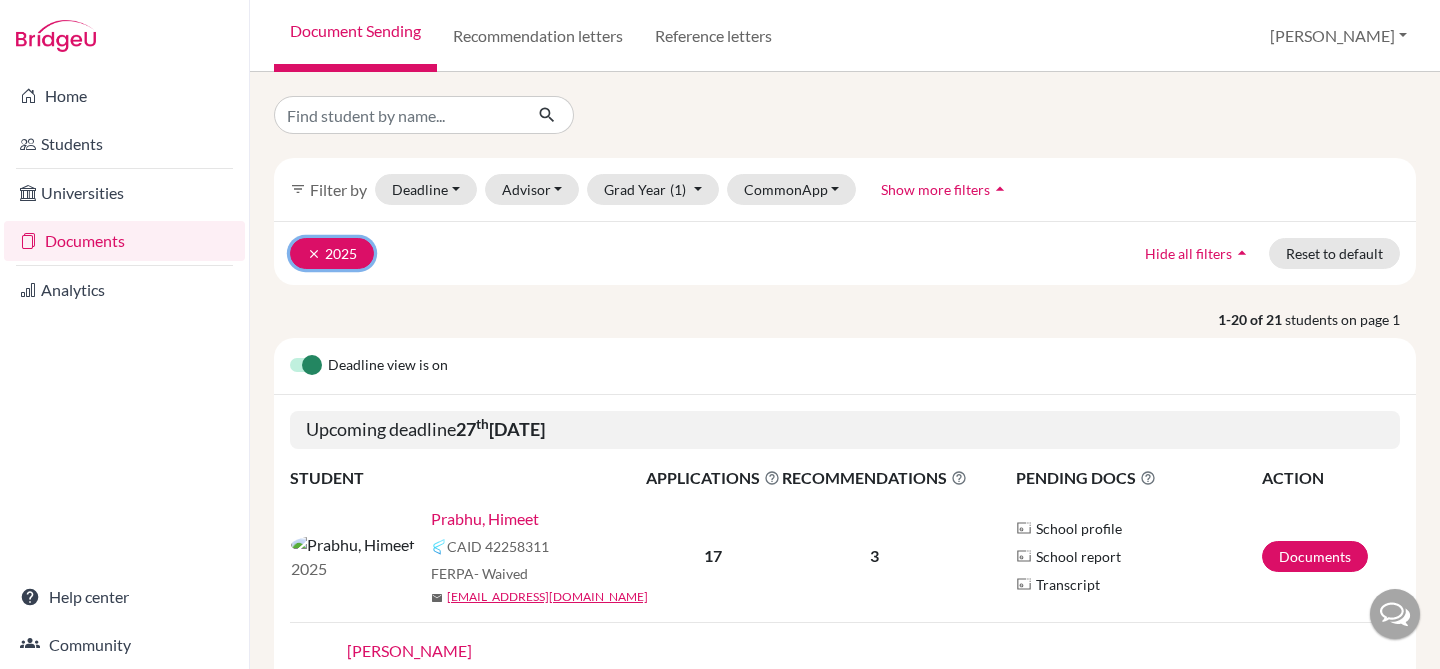 click on "clear" at bounding box center [314, 254] 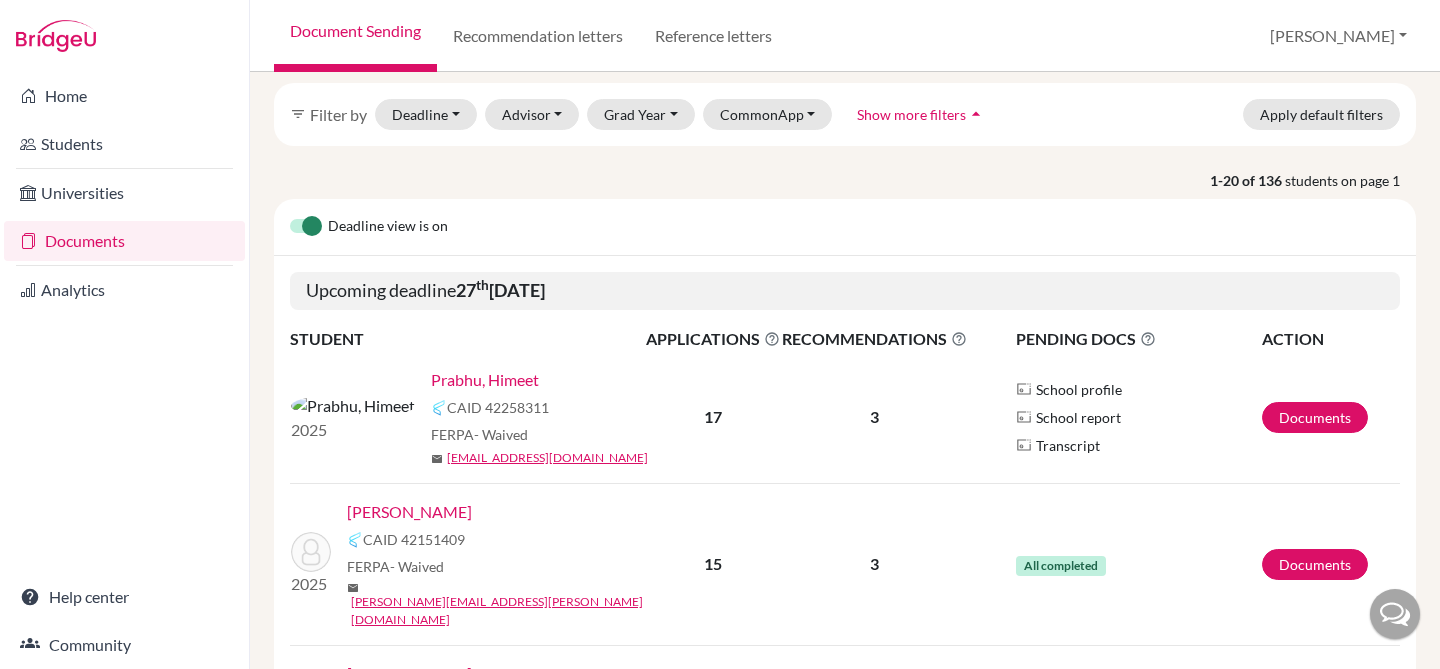 scroll, scrollTop: 79, scrollLeft: 0, axis: vertical 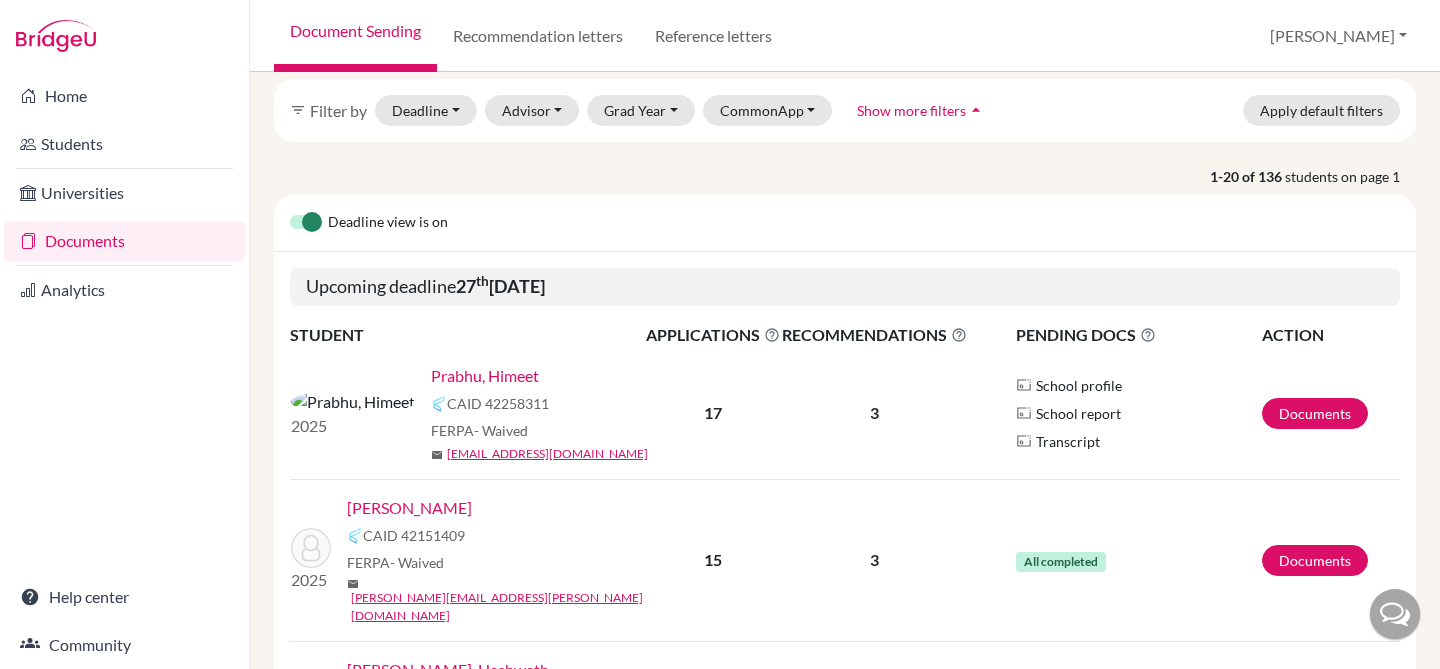 click on "Prabhu, Himeet" at bounding box center (485, 376) 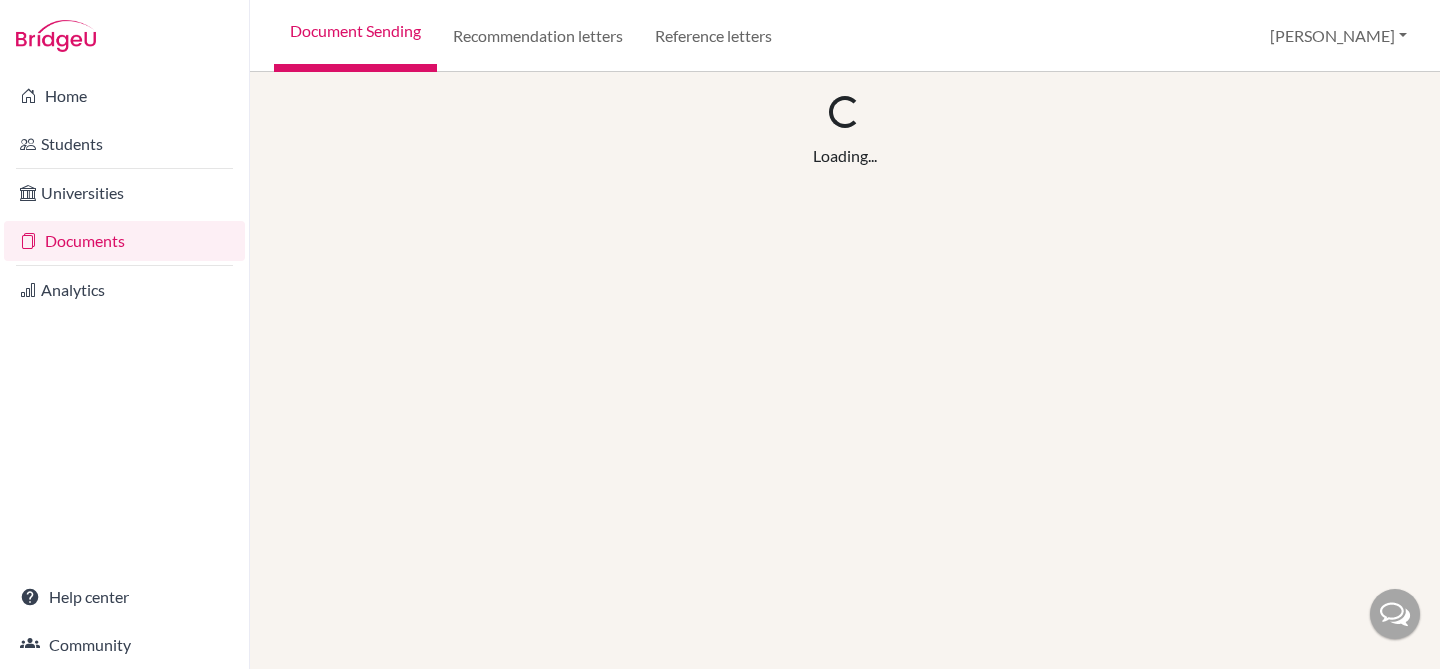 scroll, scrollTop: 0, scrollLeft: 0, axis: both 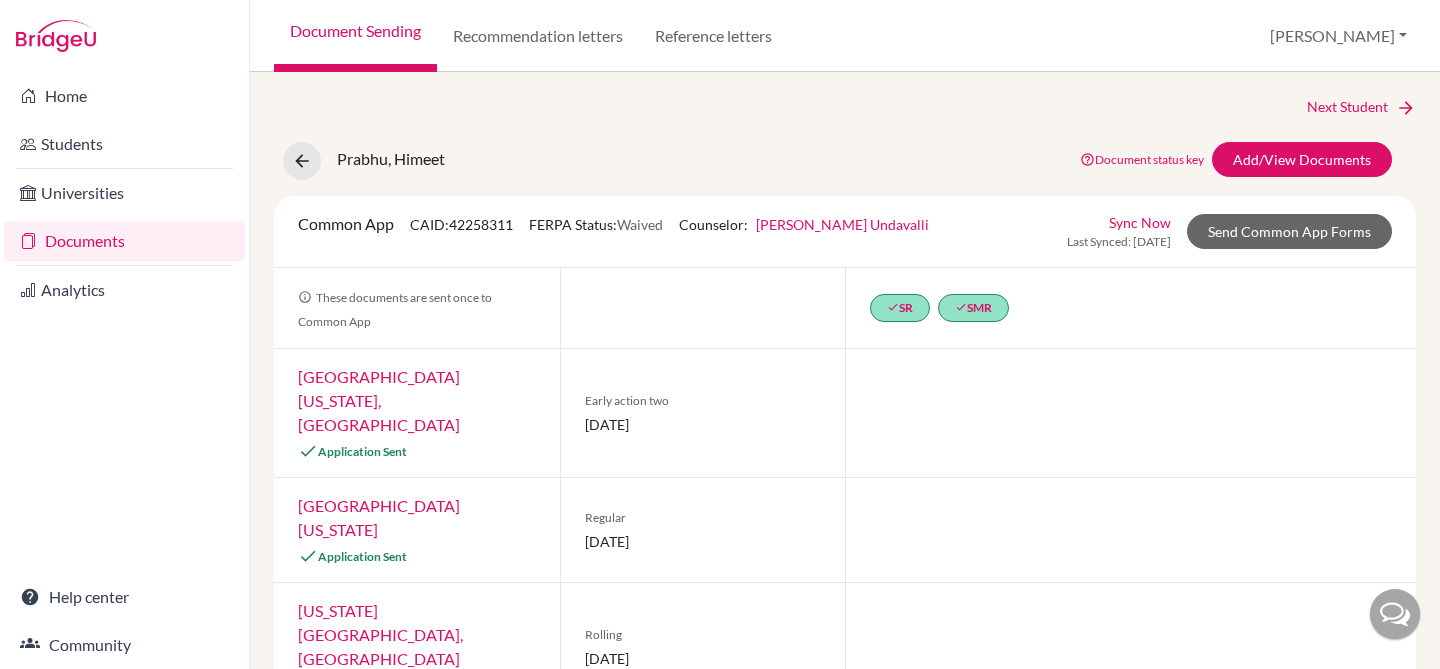 click on "[GEOGRAPHIC_DATA][US_STATE], [GEOGRAPHIC_DATA]" at bounding box center (379, 400) 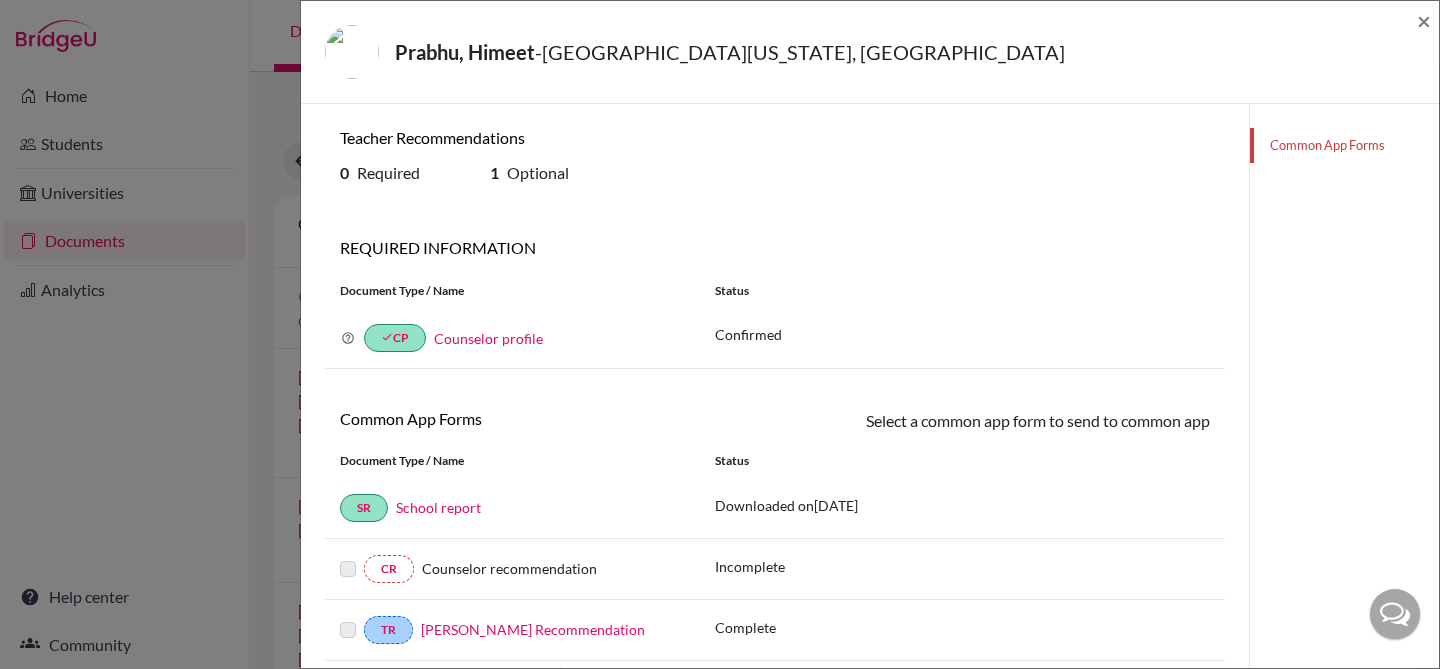 scroll, scrollTop: 48, scrollLeft: 0, axis: vertical 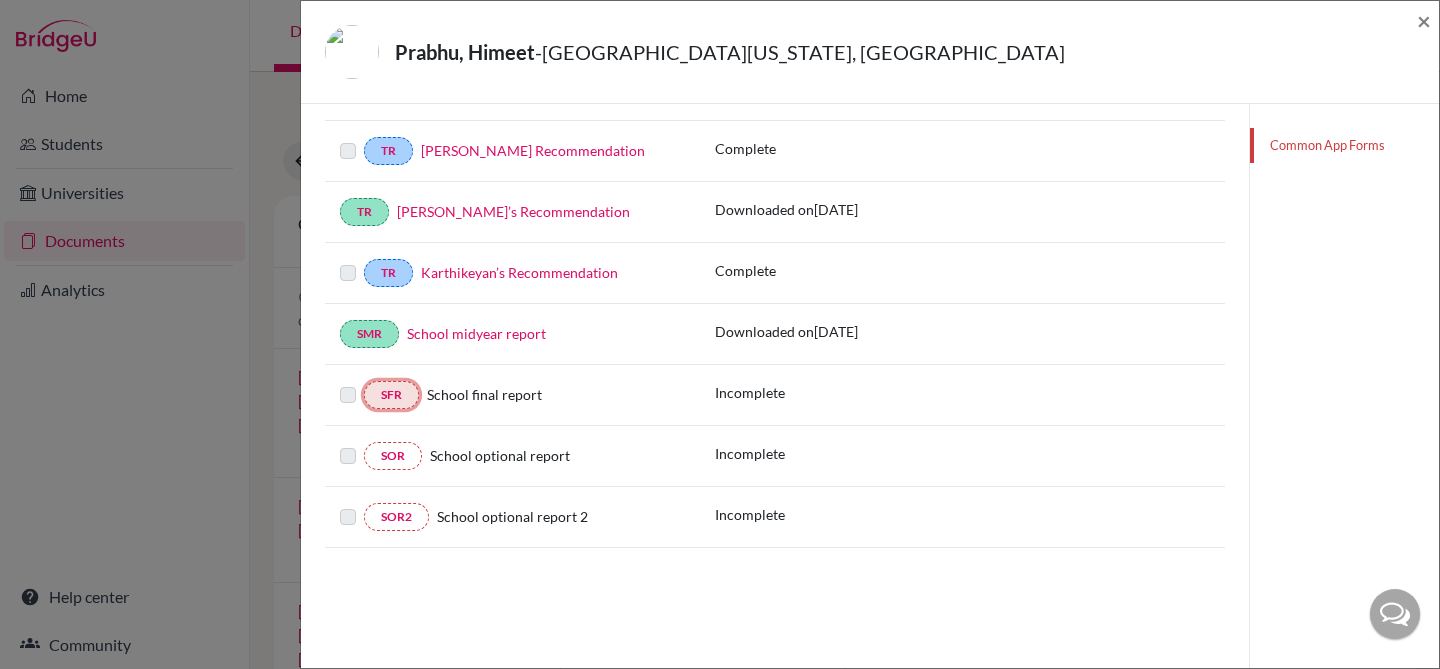 click on "SFR" at bounding box center [391, 395] 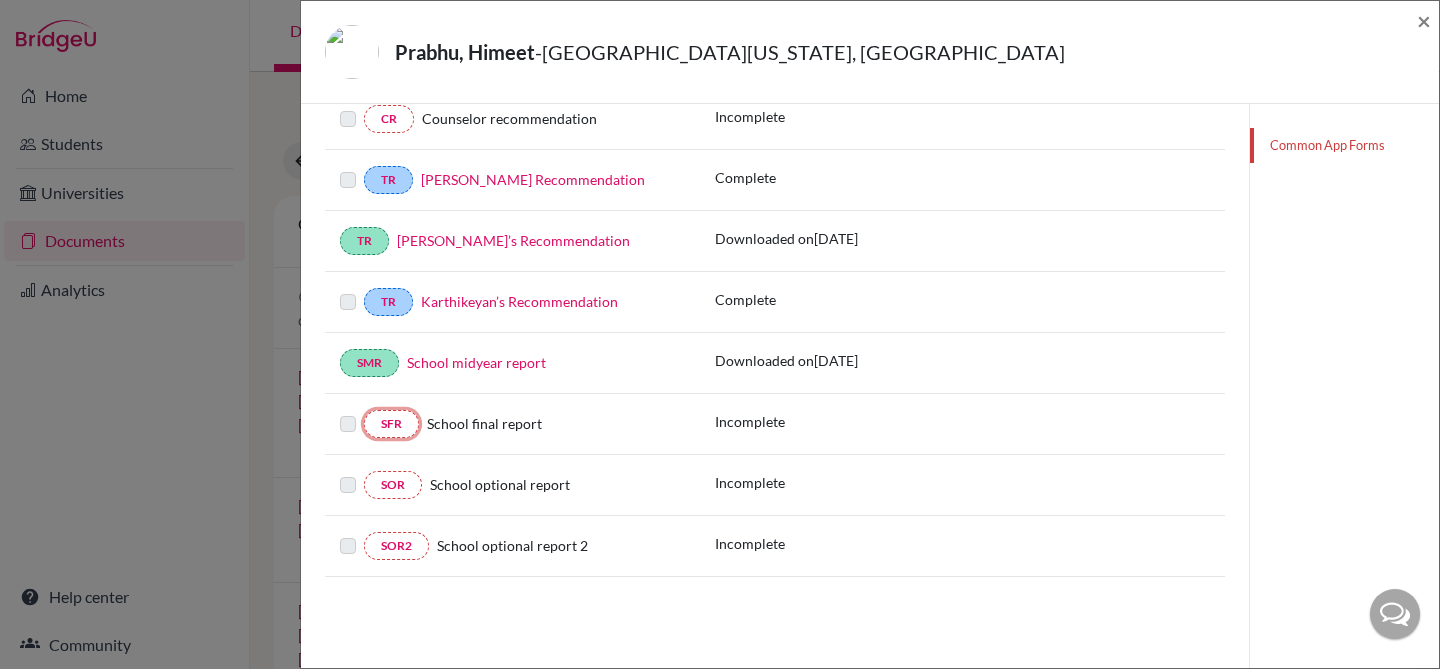 scroll, scrollTop: 0, scrollLeft: 0, axis: both 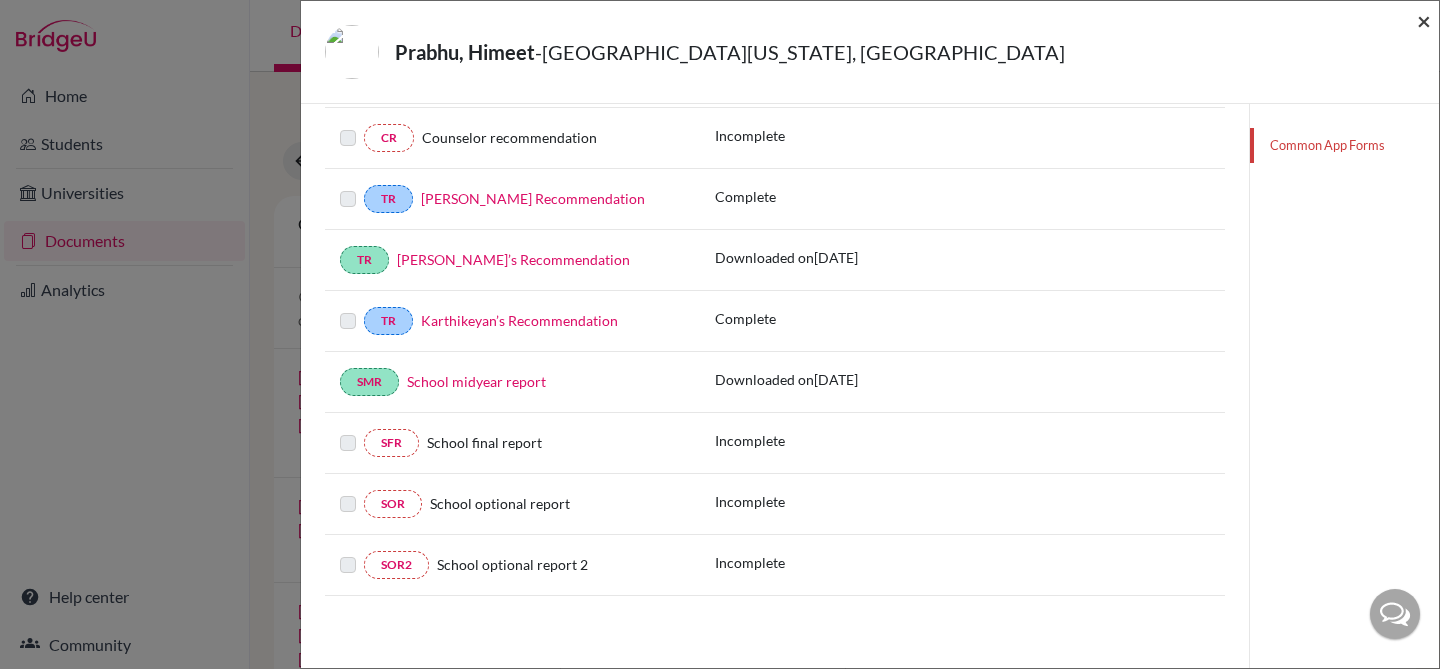 click on "×" at bounding box center [1424, 20] 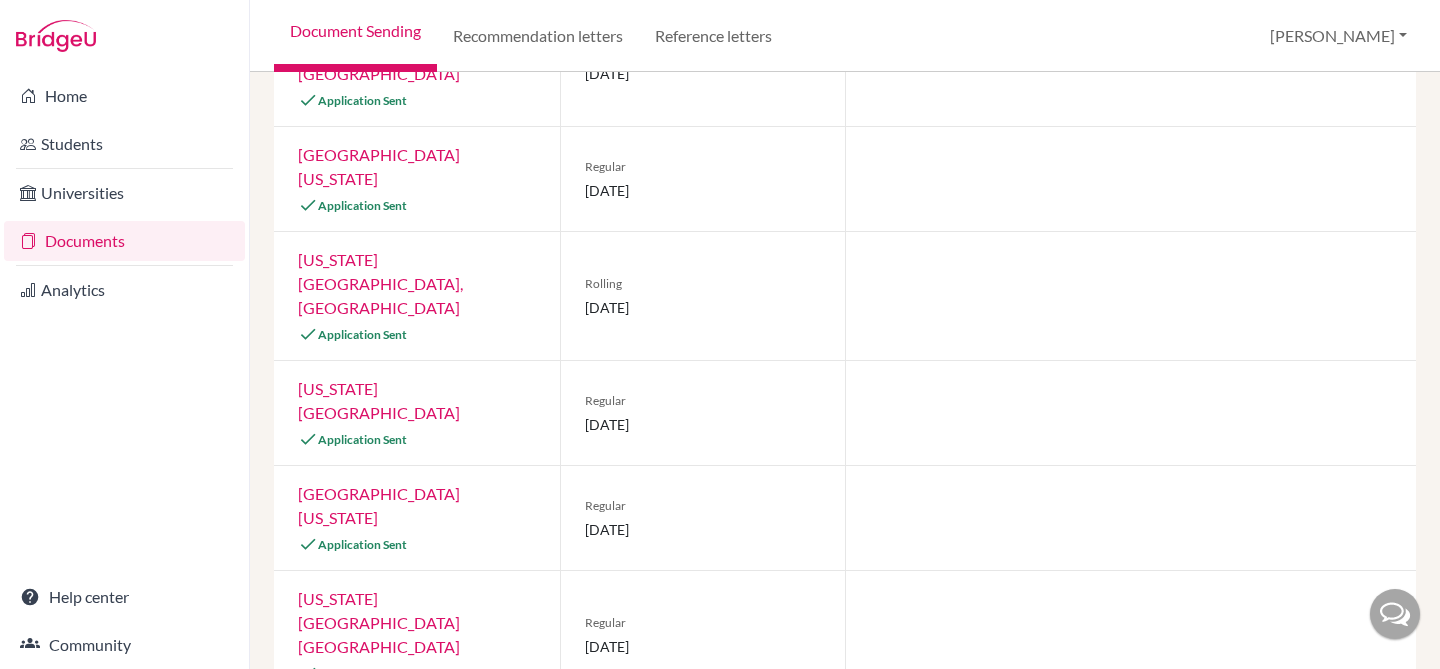 scroll, scrollTop: 358, scrollLeft: 0, axis: vertical 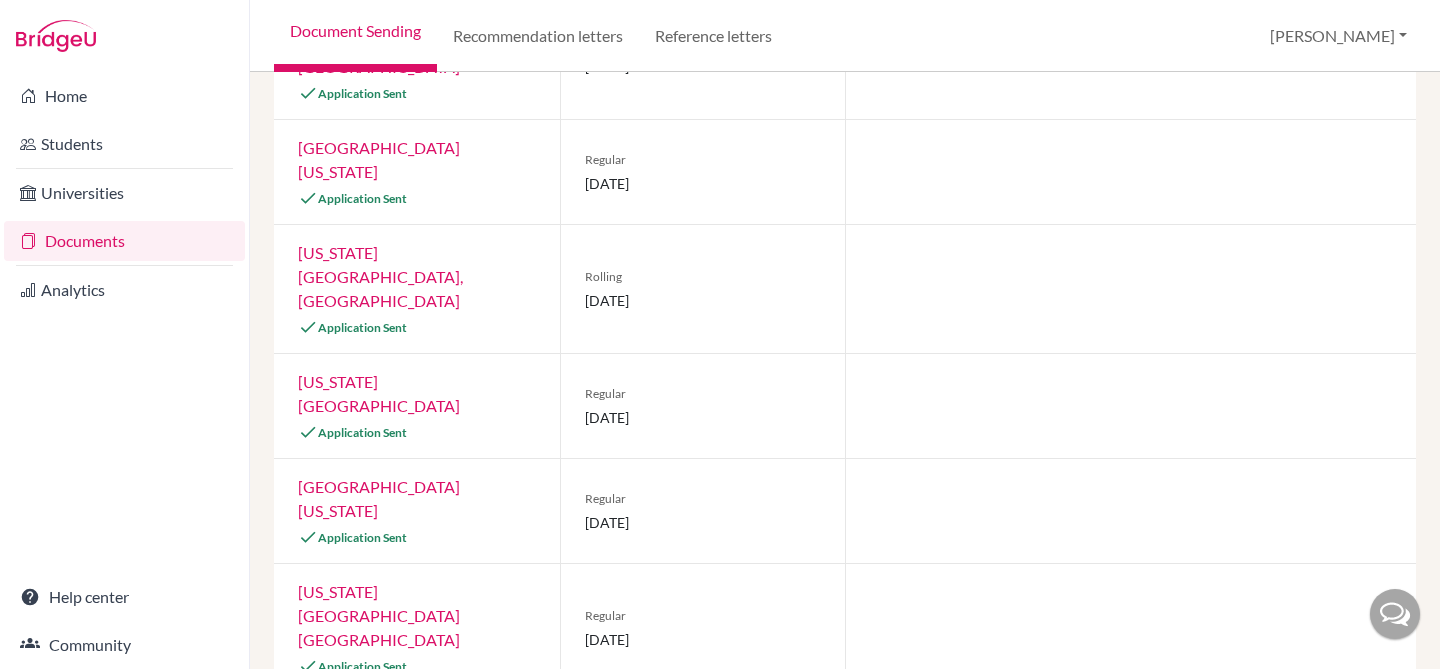 click on "[GEOGRAPHIC_DATA][US_STATE]" at bounding box center [379, 498] 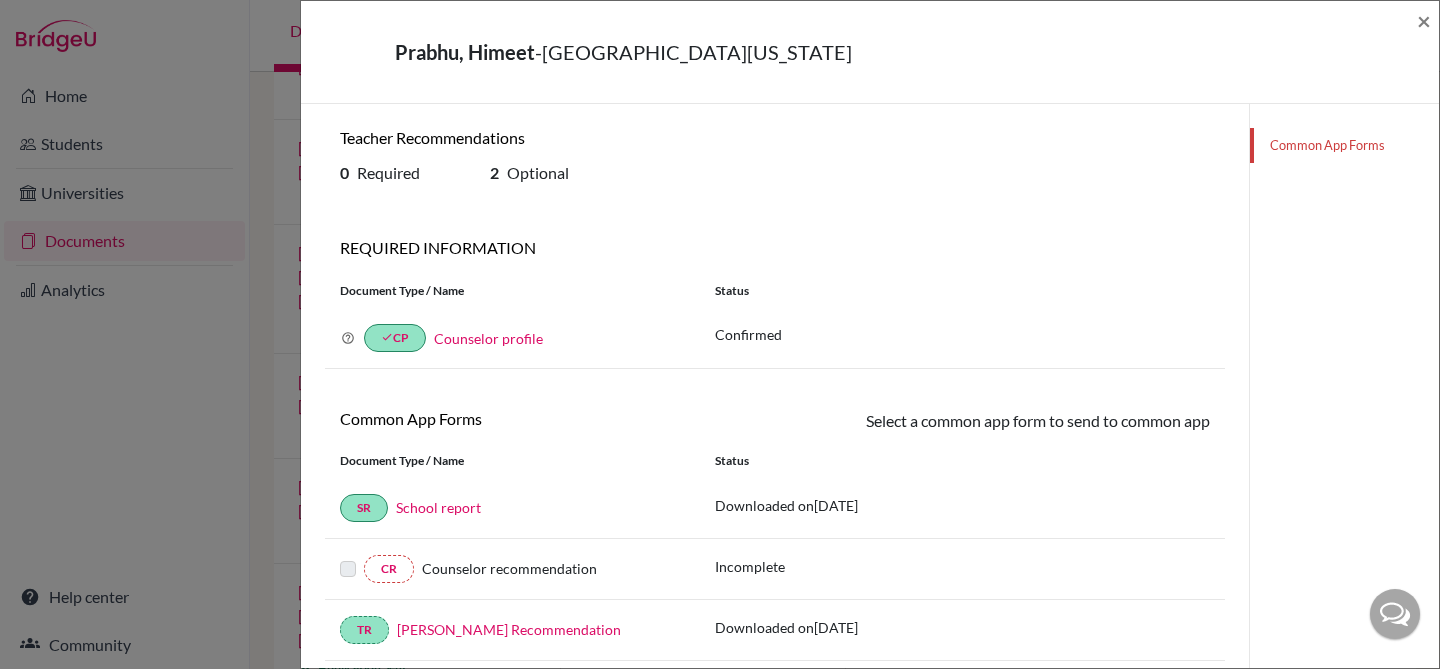 scroll, scrollTop: 48, scrollLeft: 0, axis: vertical 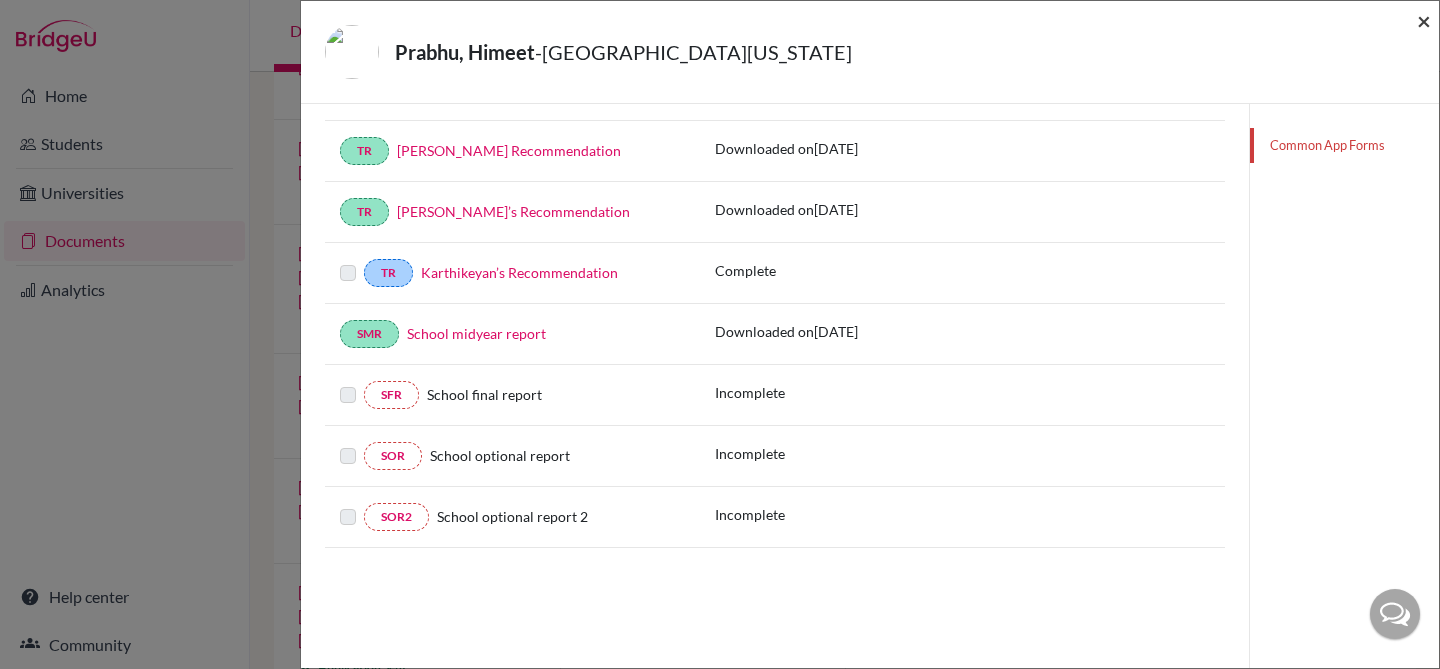 click on "×" at bounding box center [1424, 20] 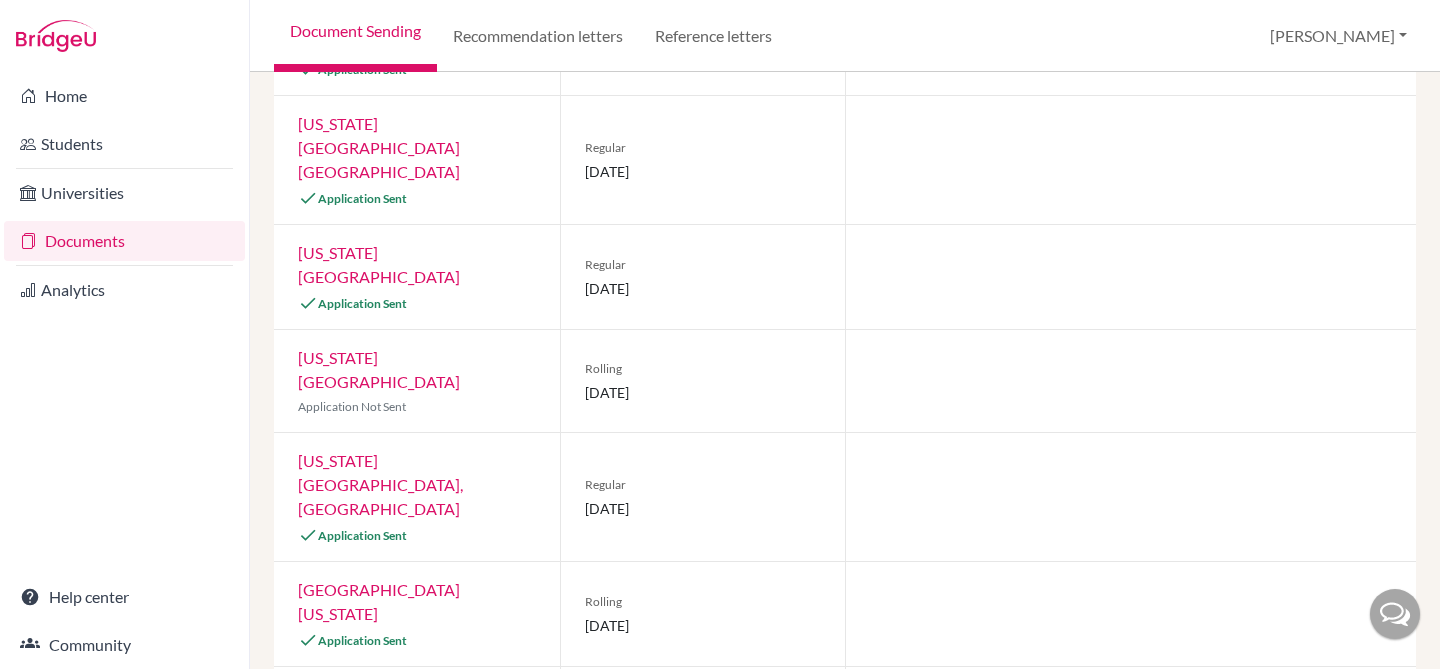 scroll, scrollTop: 828, scrollLeft: 0, axis: vertical 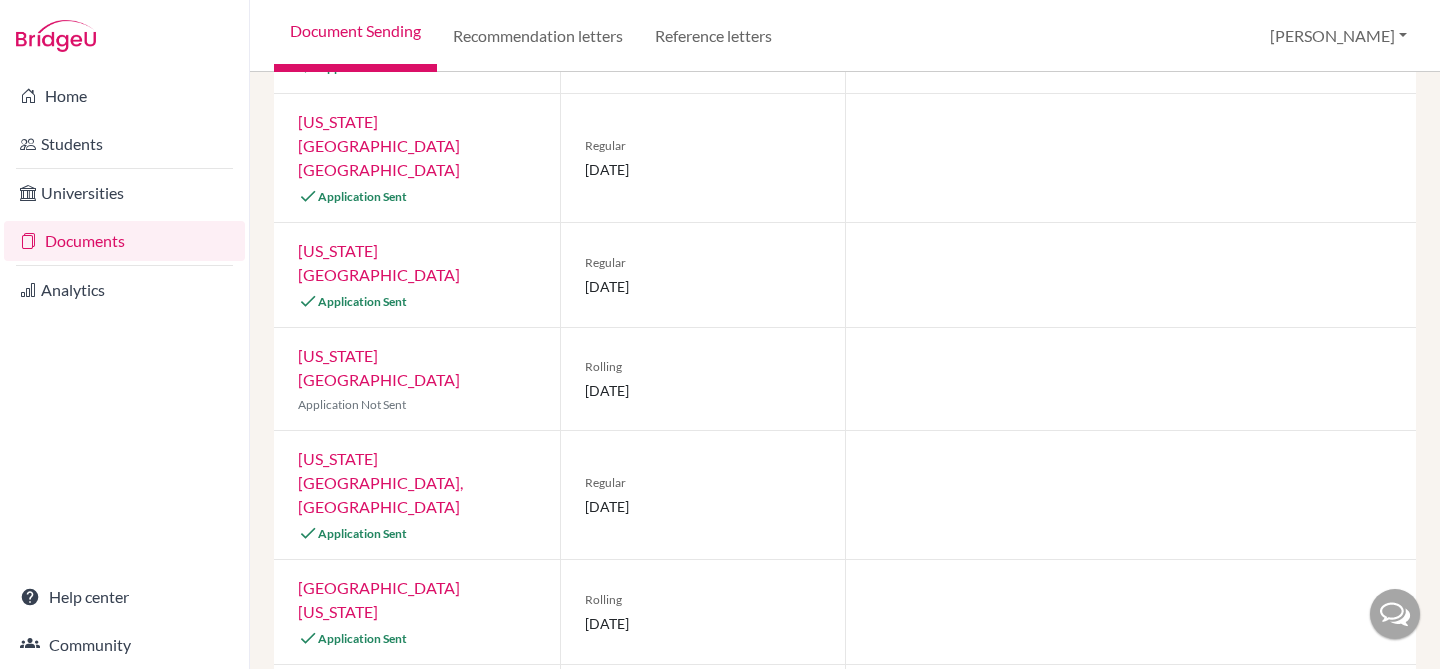 click on "Purdue University, West Lafayette" at bounding box center (380, 704) 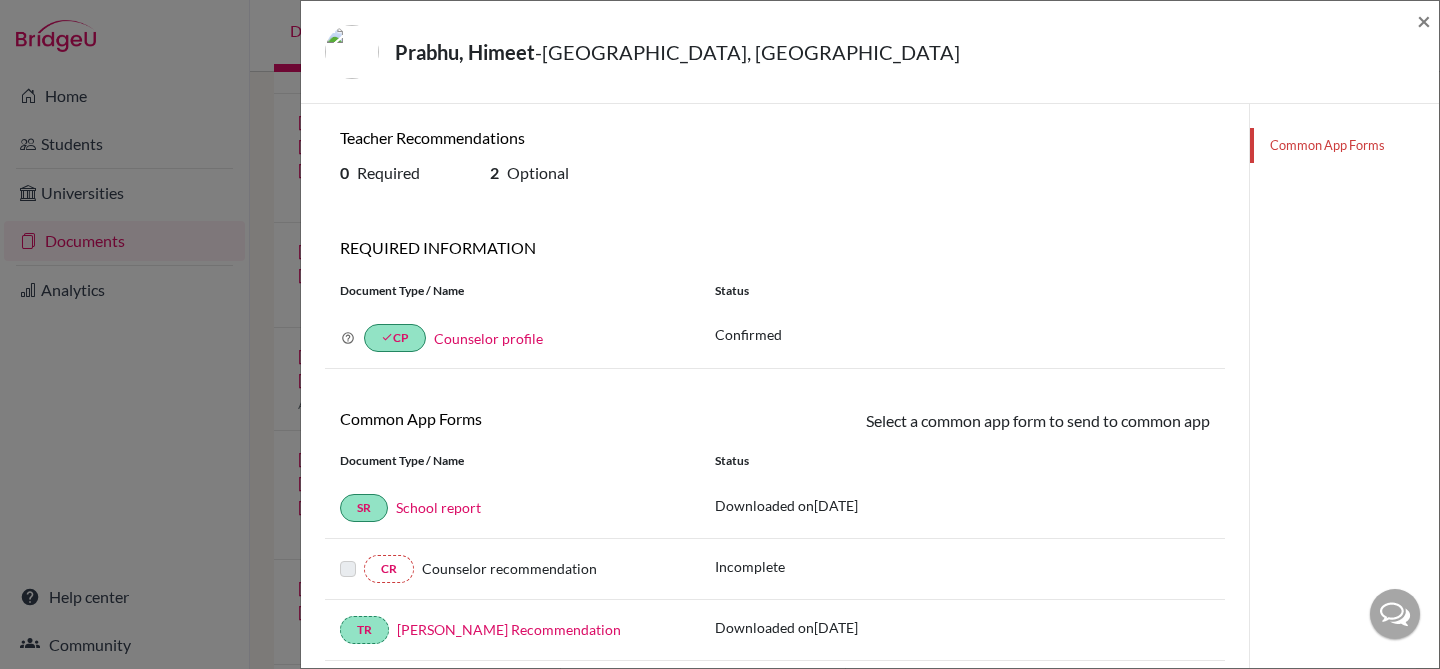 scroll, scrollTop: 48, scrollLeft: 0, axis: vertical 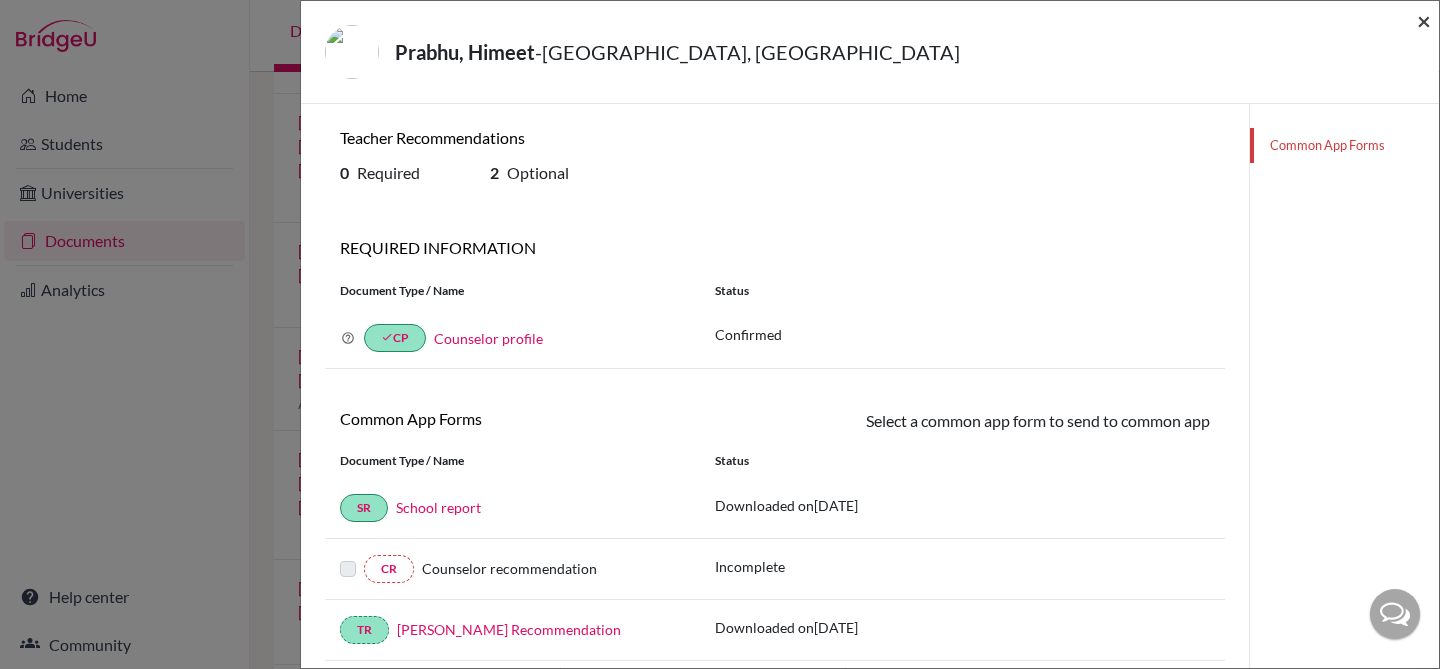 click on "×" at bounding box center [1424, 20] 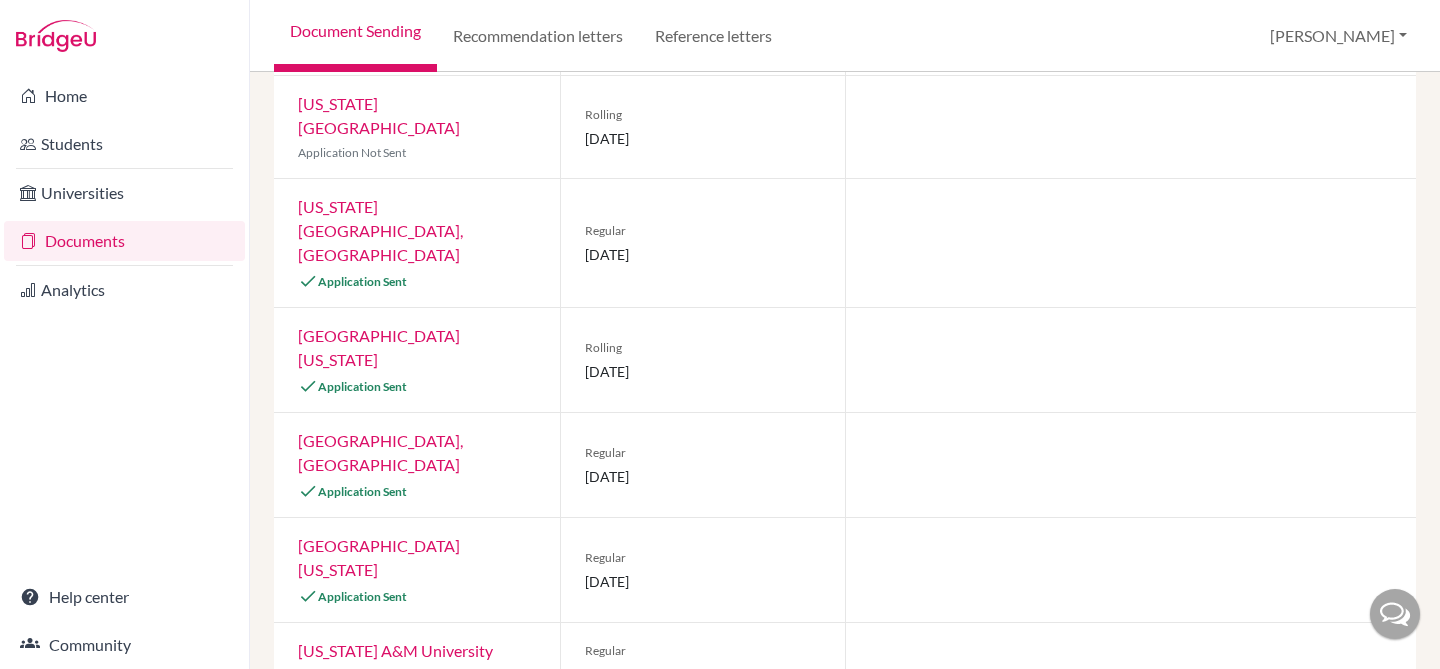 scroll, scrollTop: 1283, scrollLeft: 0, axis: vertical 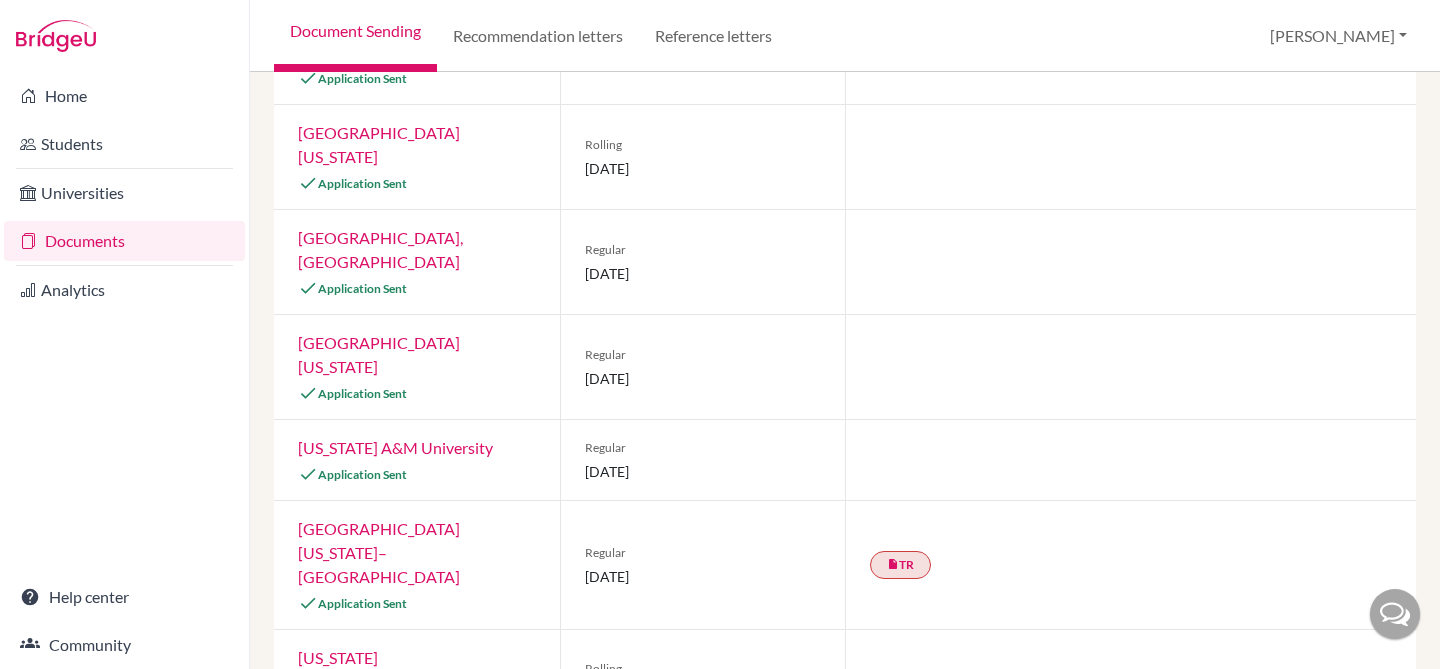 click on "University of Central Florida" at bounding box center (379, 863) 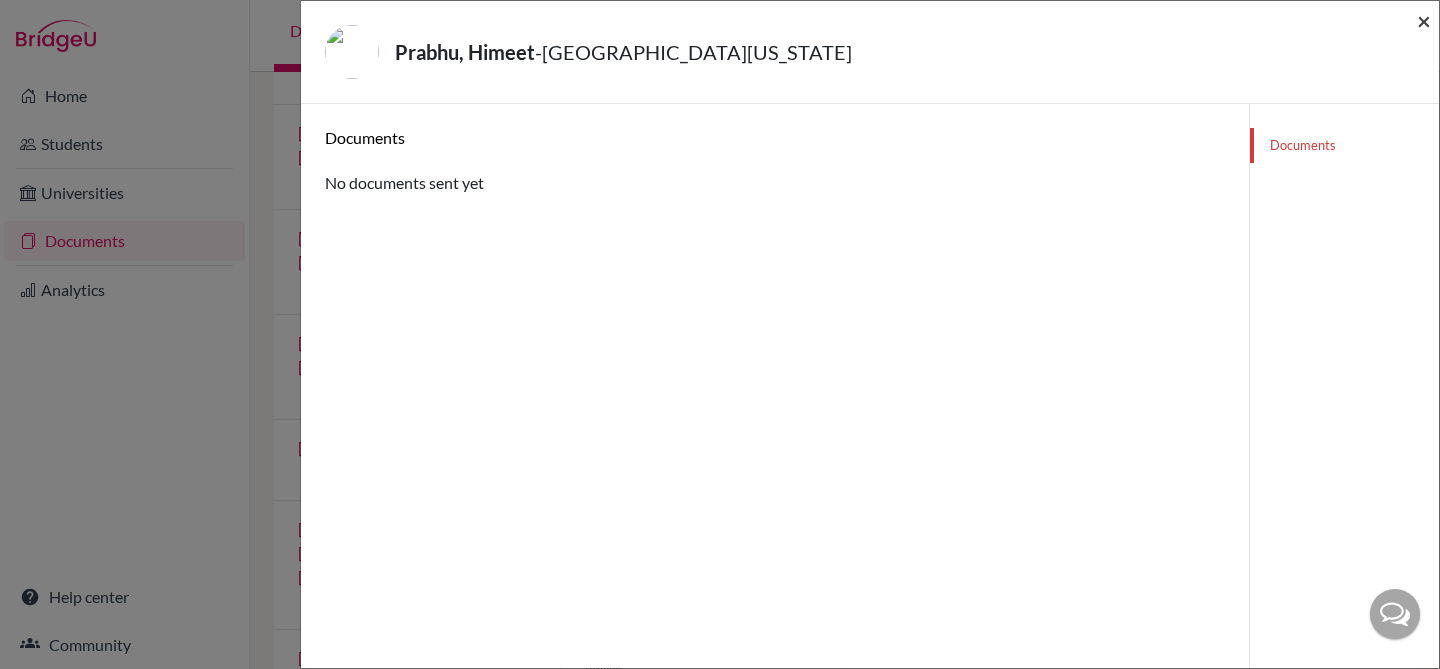click on "×" at bounding box center (1424, 20) 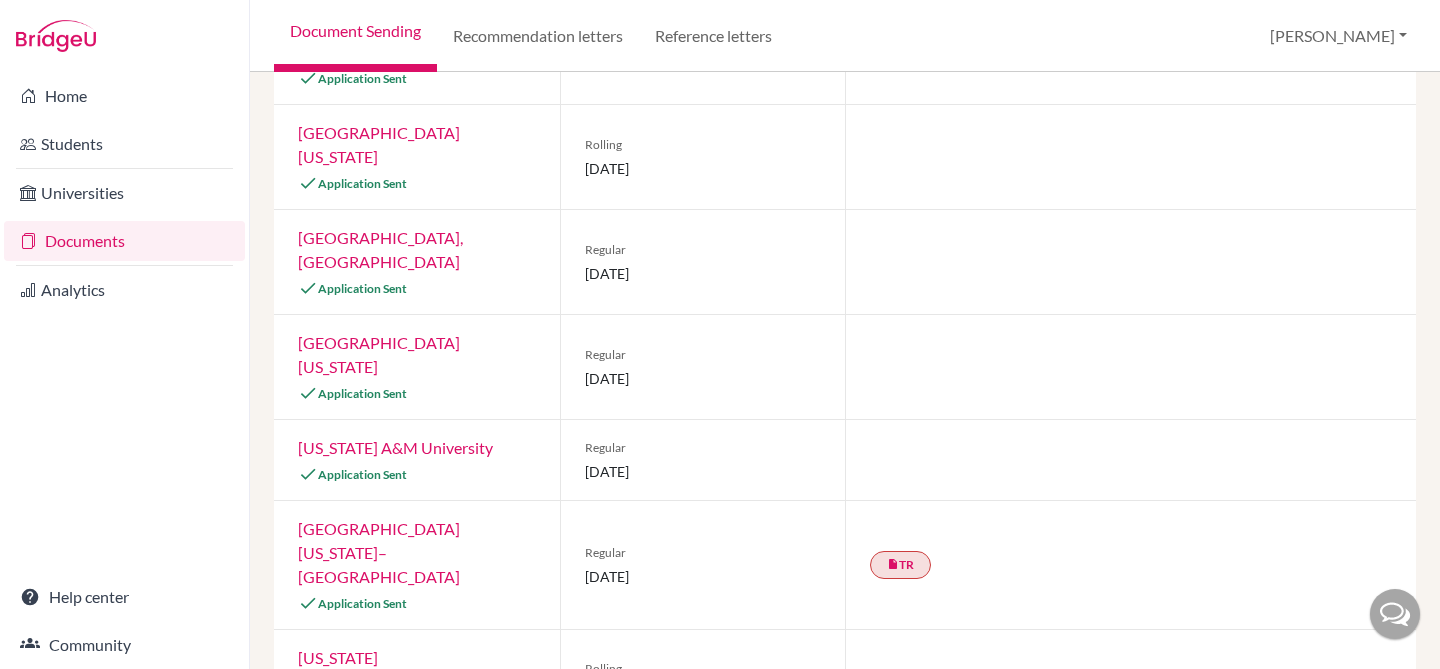 click on "California State University, Long Beach" at bounding box center (380, 978) 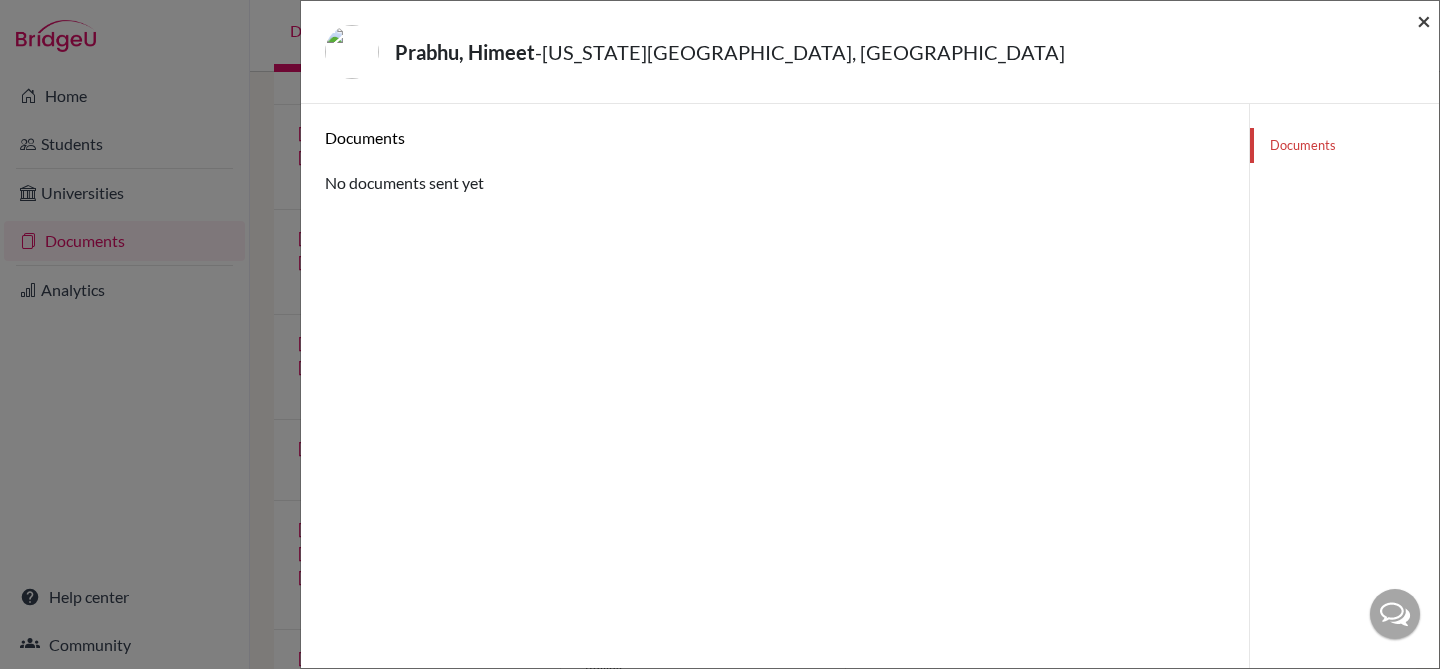 click on "×" at bounding box center (1424, 20) 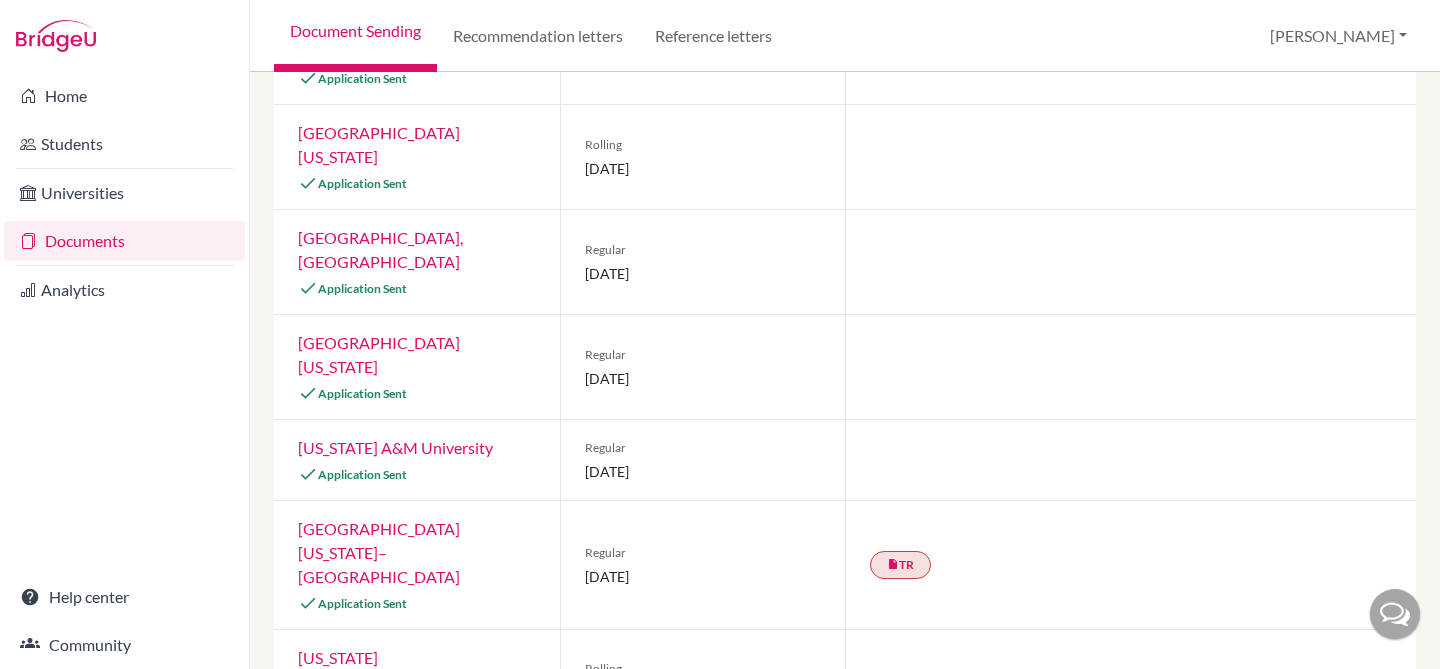 click on "Iowa State University" at bounding box center (379, 669) 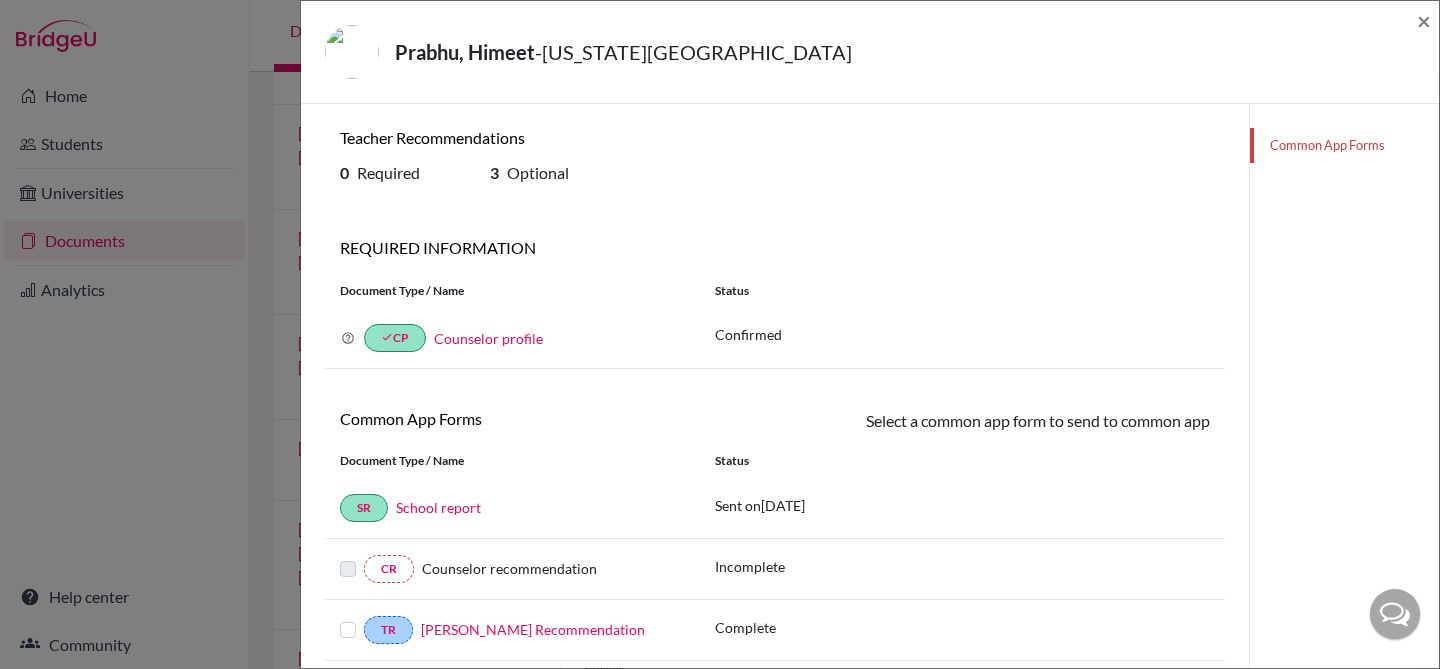 scroll, scrollTop: 48, scrollLeft: 0, axis: vertical 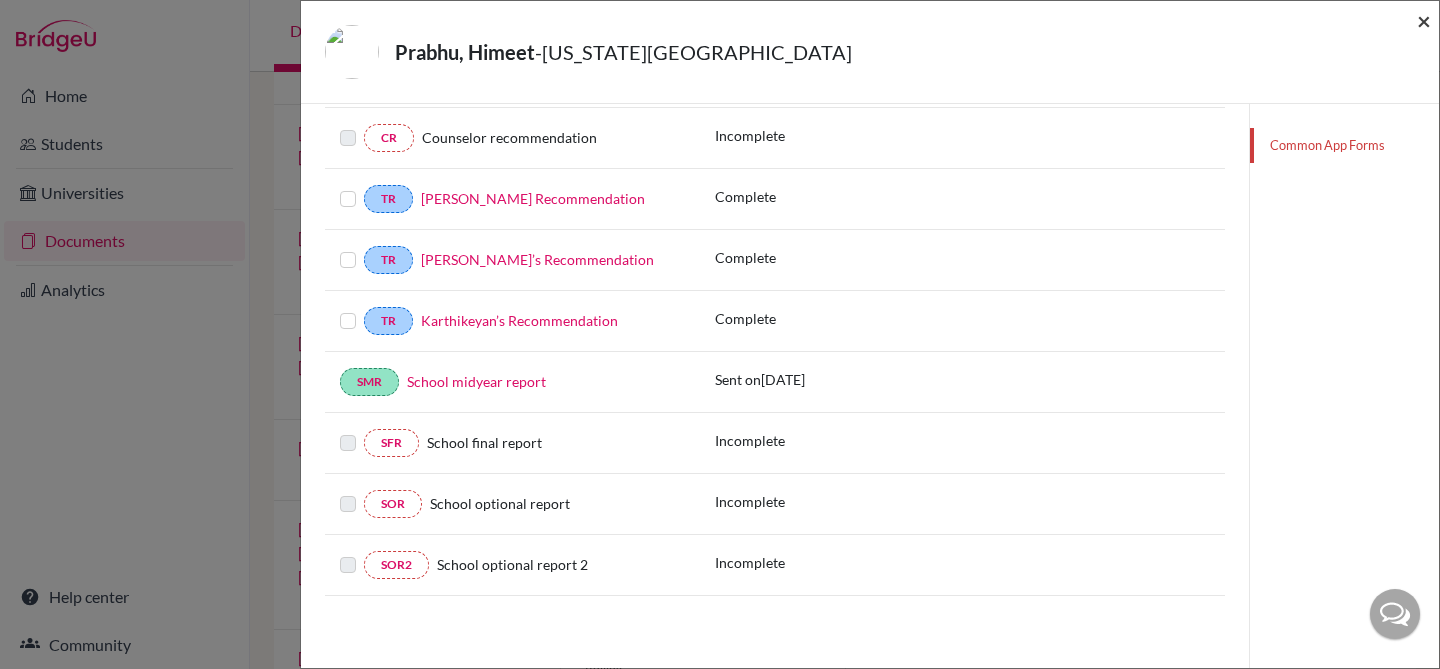 click on "×" at bounding box center (1424, 20) 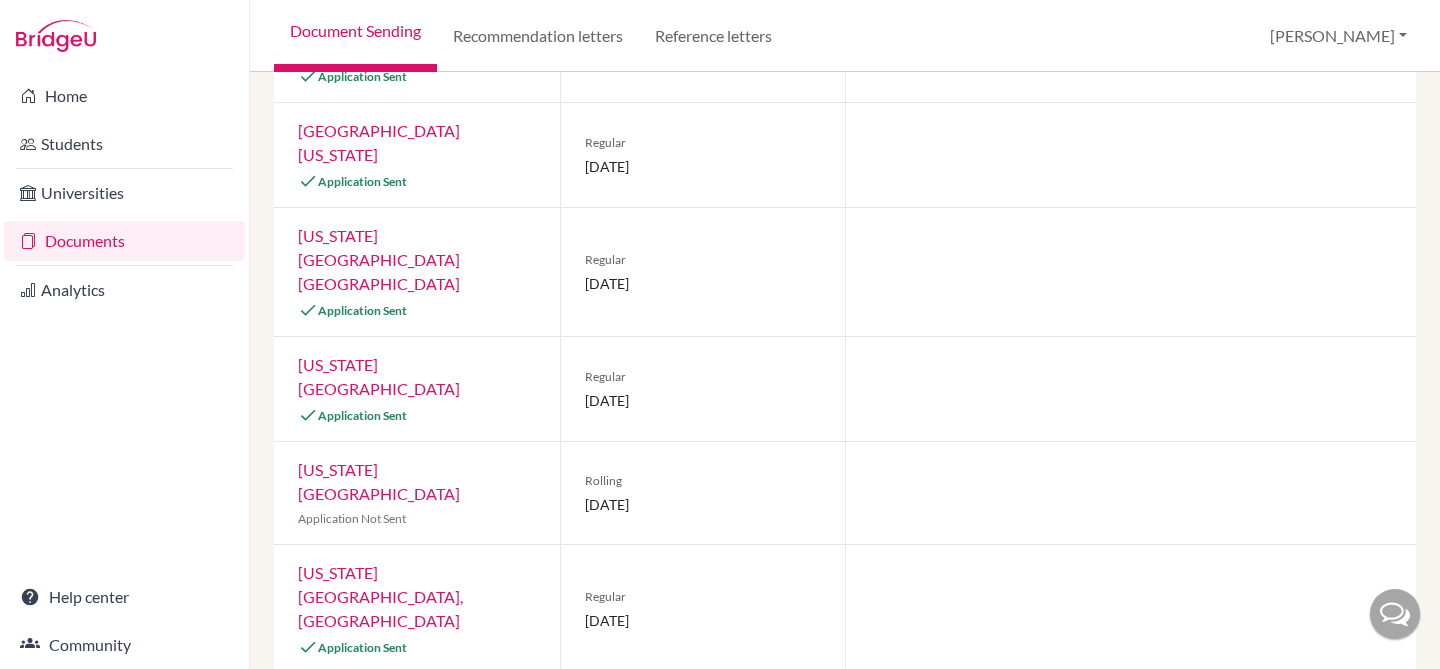 scroll, scrollTop: 0, scrollLeft: 0, axis: both 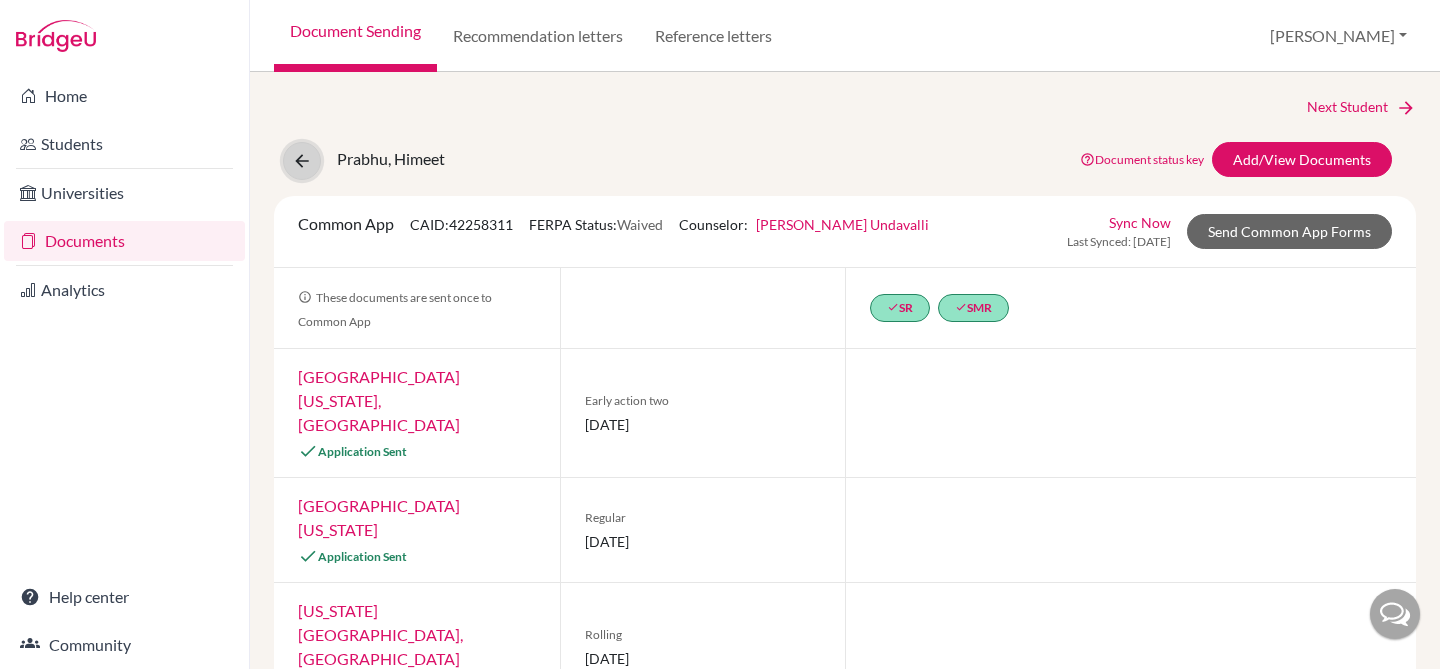 click at bounding box center [302, 161] 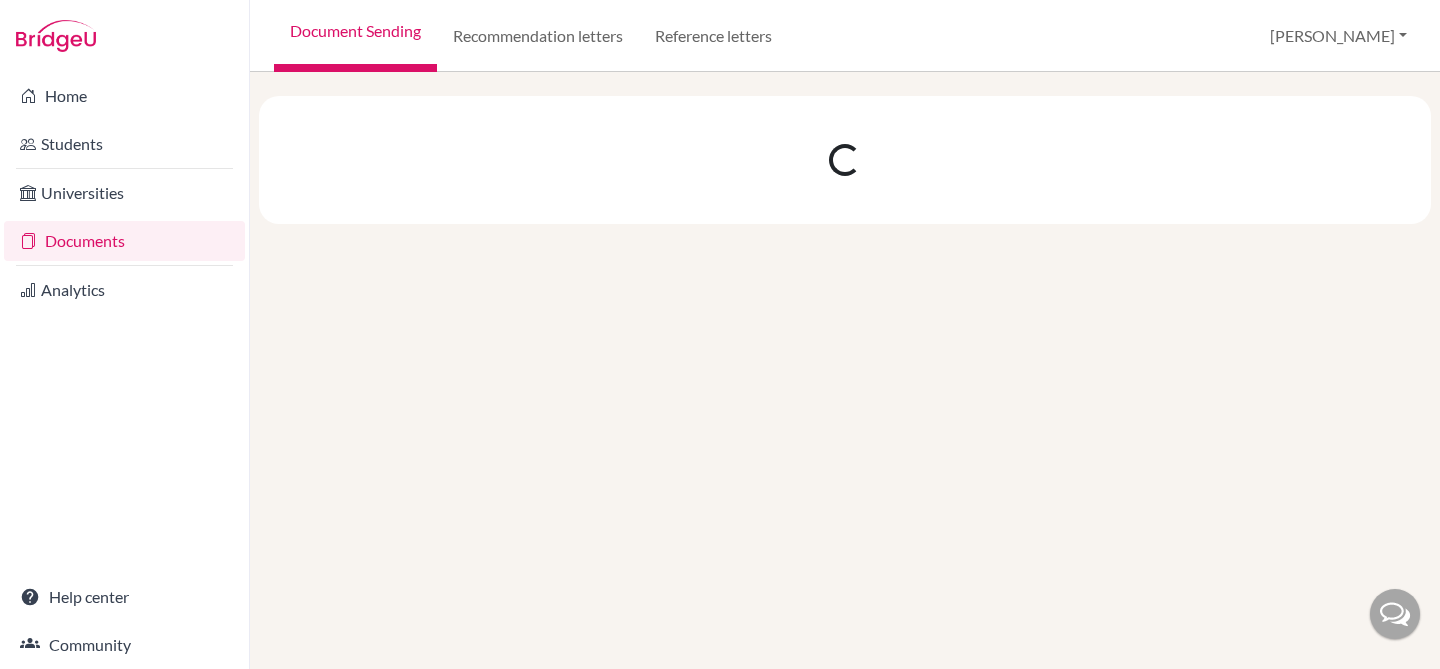 scroll, scrollTop: 0, scrollLeft: 0, axis: both 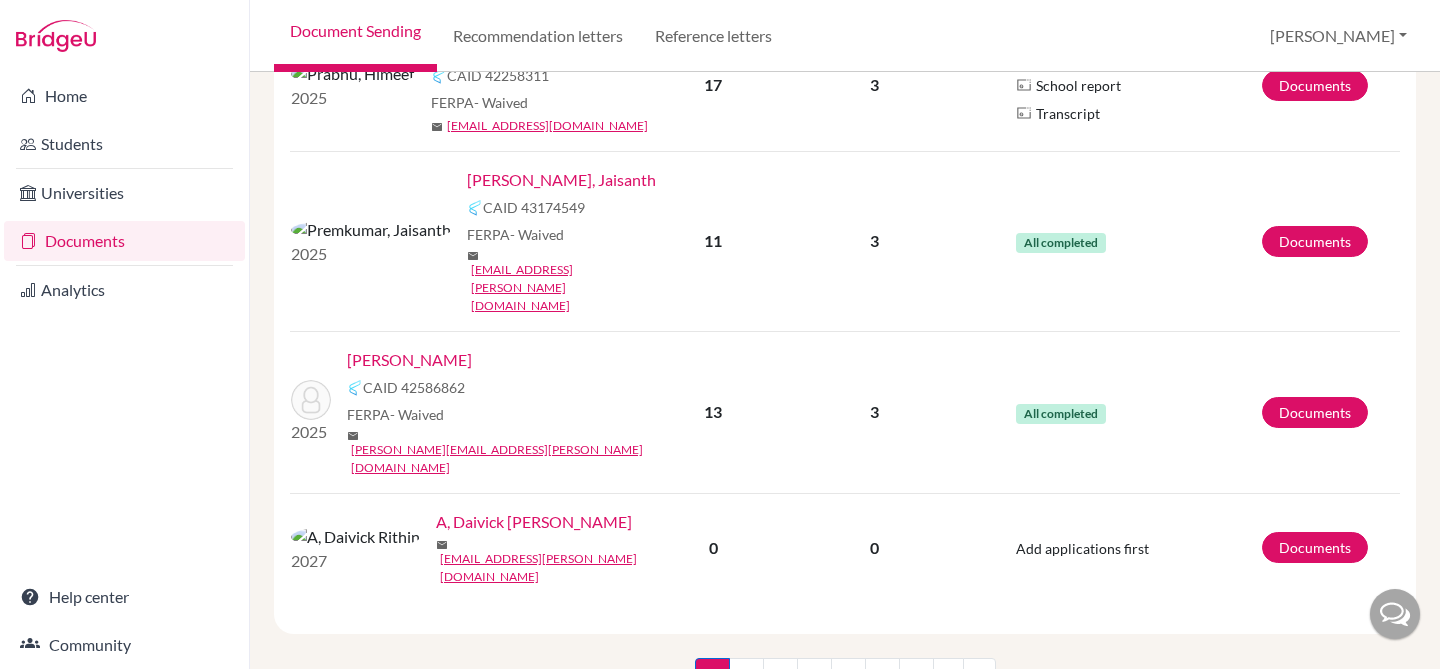 click on "[PERSON_NAME]" at bounding box center [409, 360] 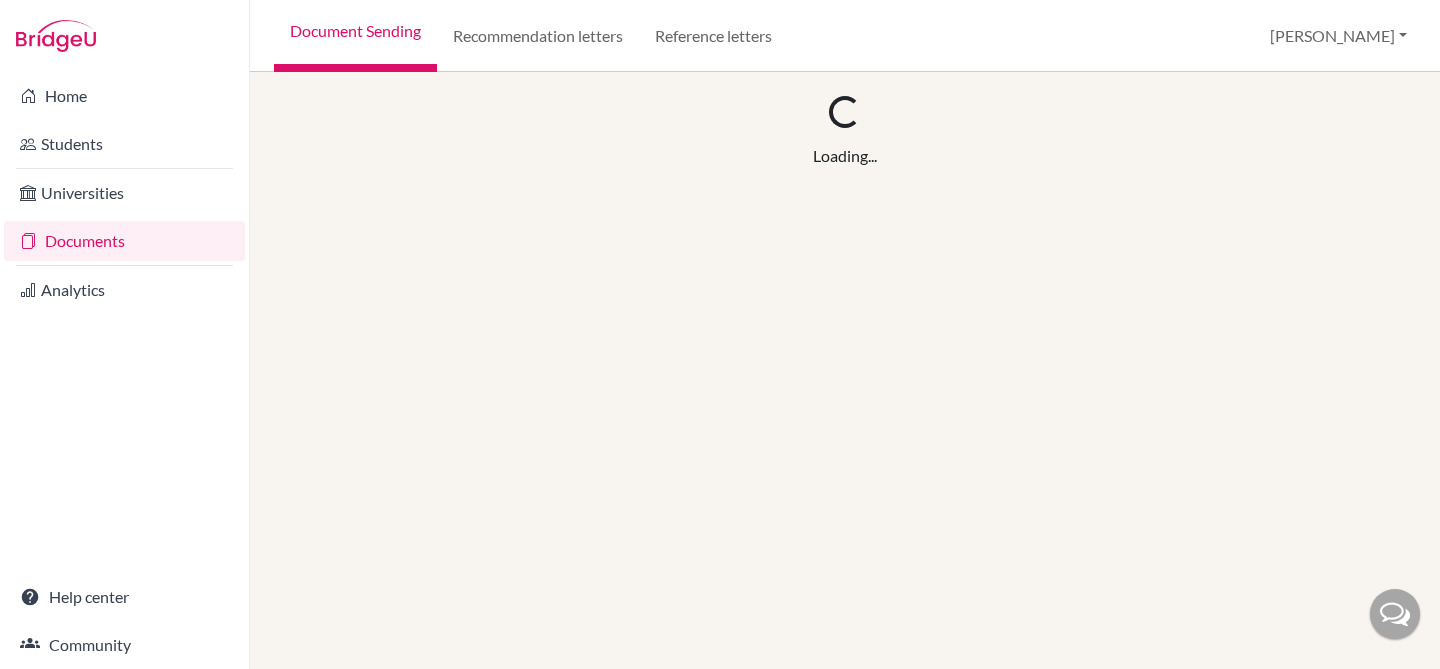 scroll, scrollTop: 0, scrollLeft: 0, axis: both 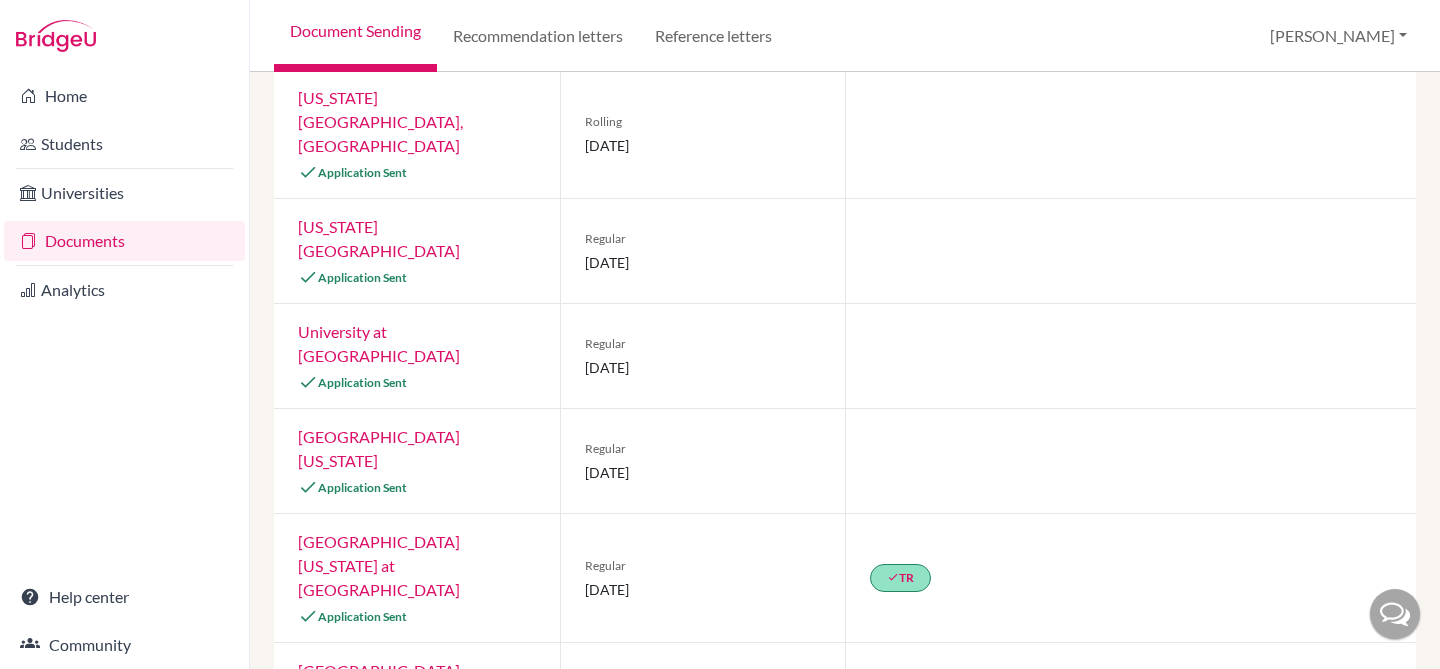 click on "University of Illinois Urbana-Champaign" at bounding box center (379, 448) 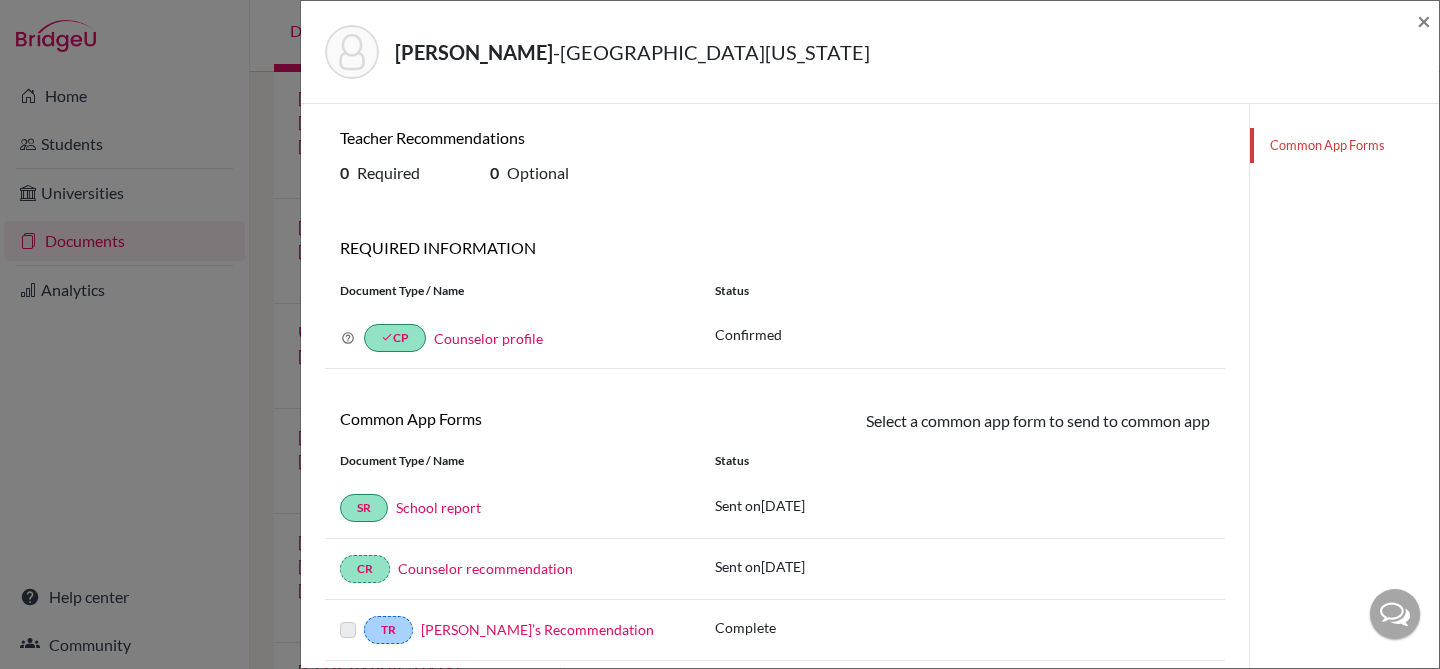 scroll, scrollTop: 48, scrollLeft: 0, axis: vertical 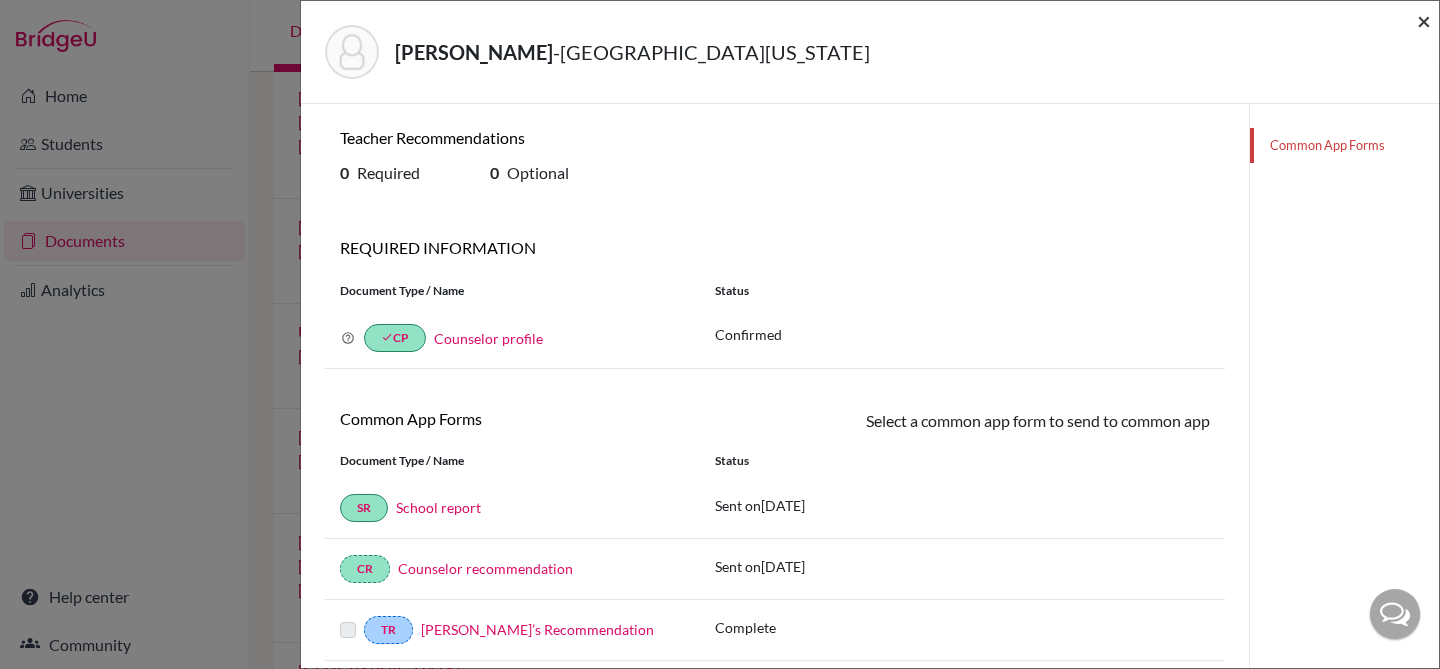 click on "×" at bounding box center [1424, 20] 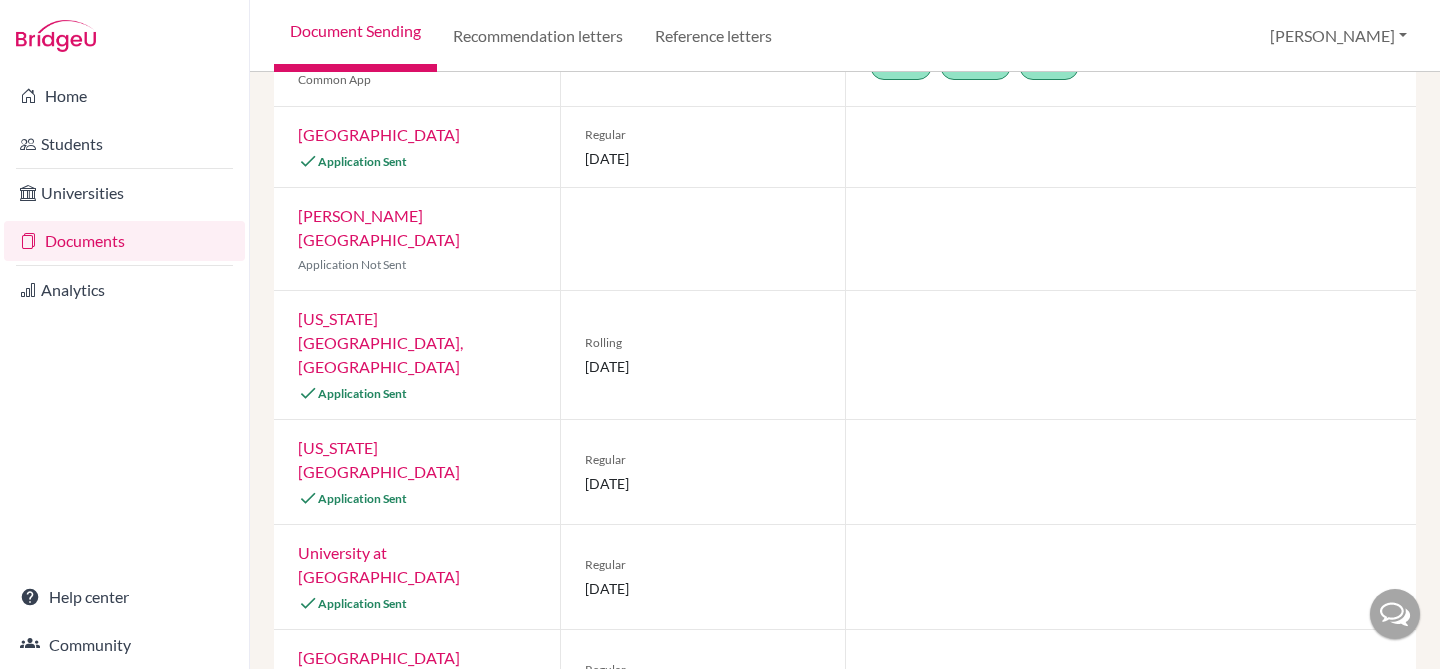 scroll, scrollTop: 0, scrollLeft: 0, axis: both 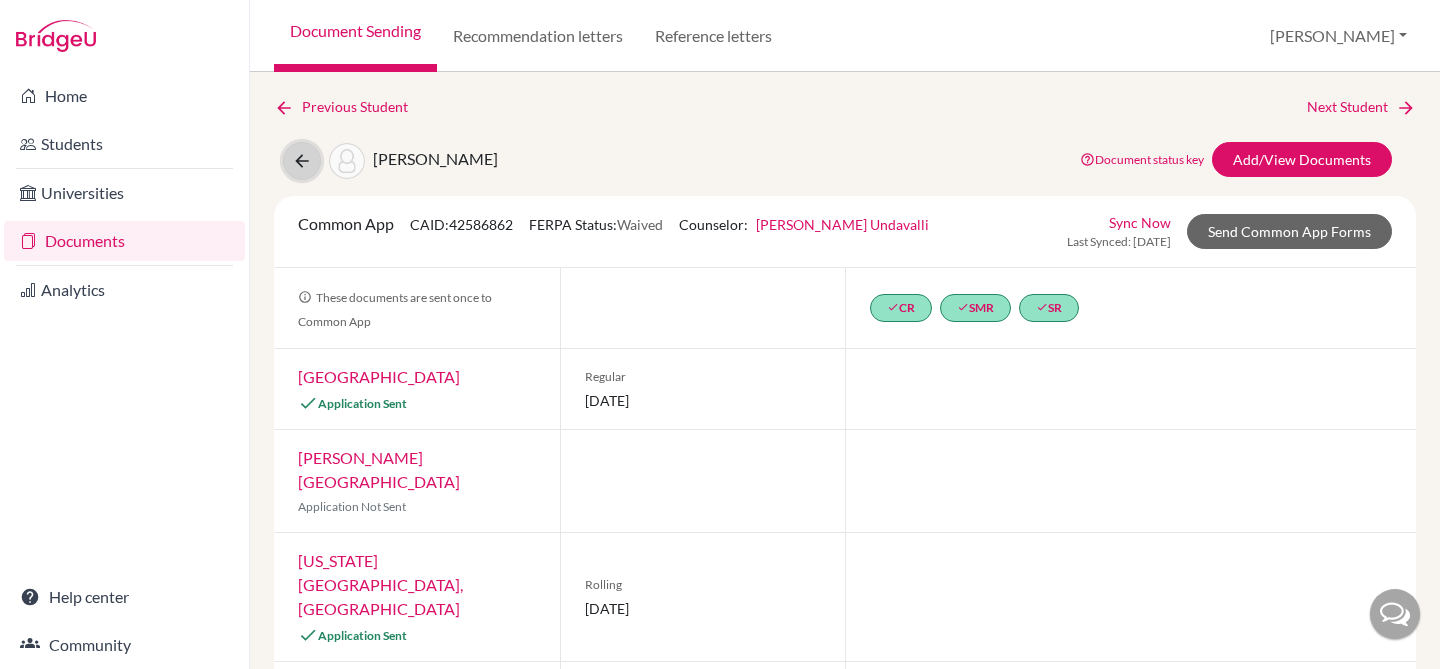 click at bounding box center [302, 161] 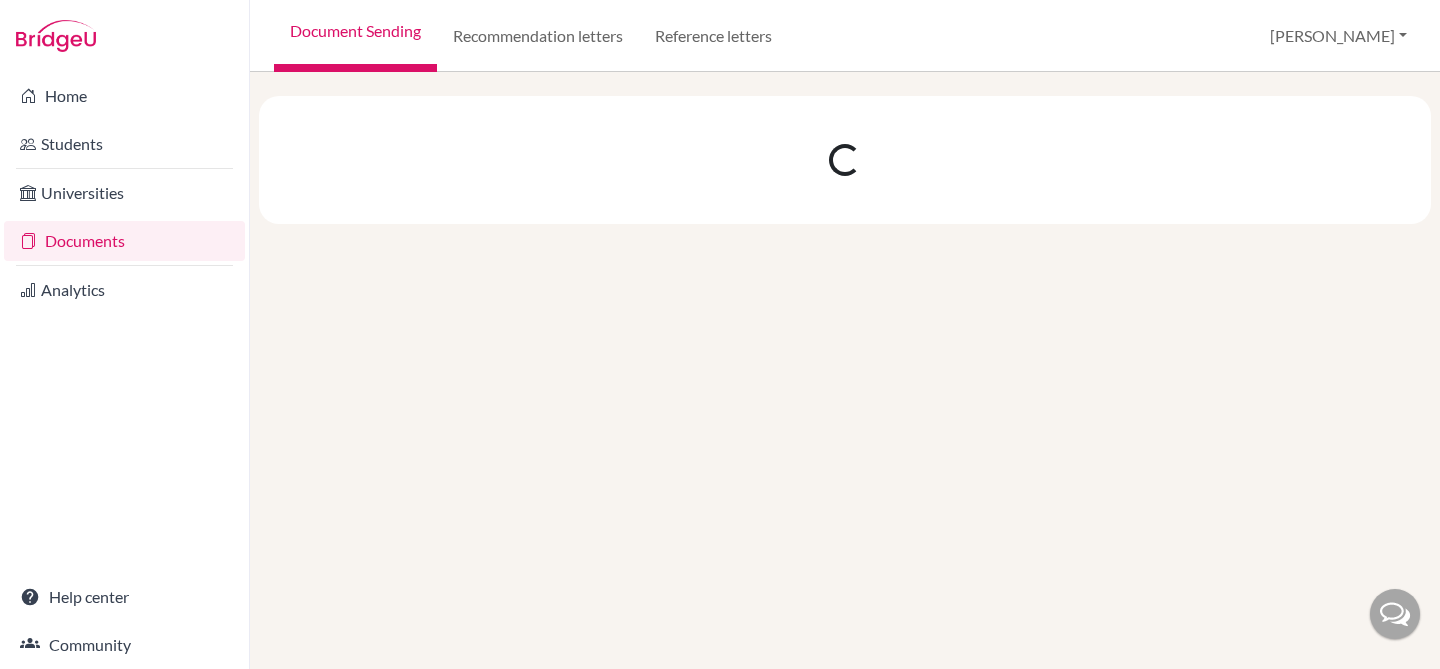 scroll, scrollTop: 0, scrollLeft: 0, axis: both 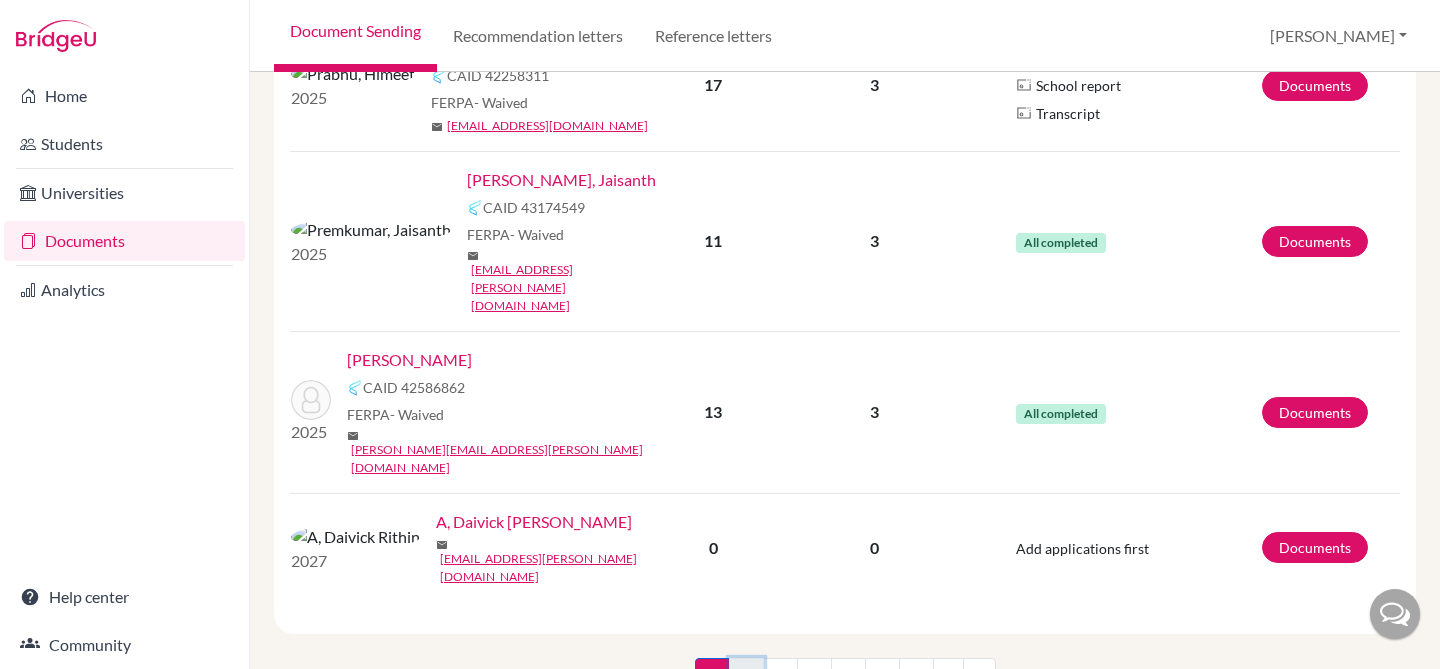 click on "2" at bounding box center [746, 677] 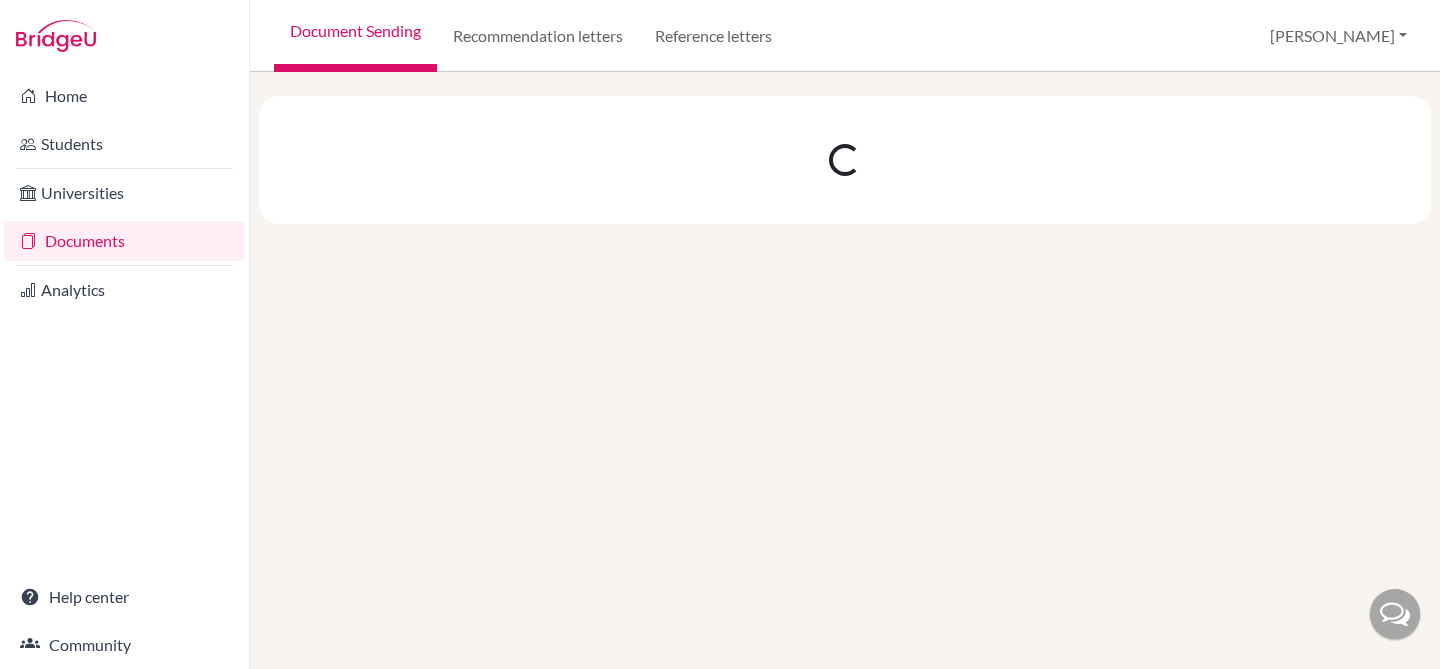 scroll, scrollTop: 0, scrollLeft: 0, axis: both 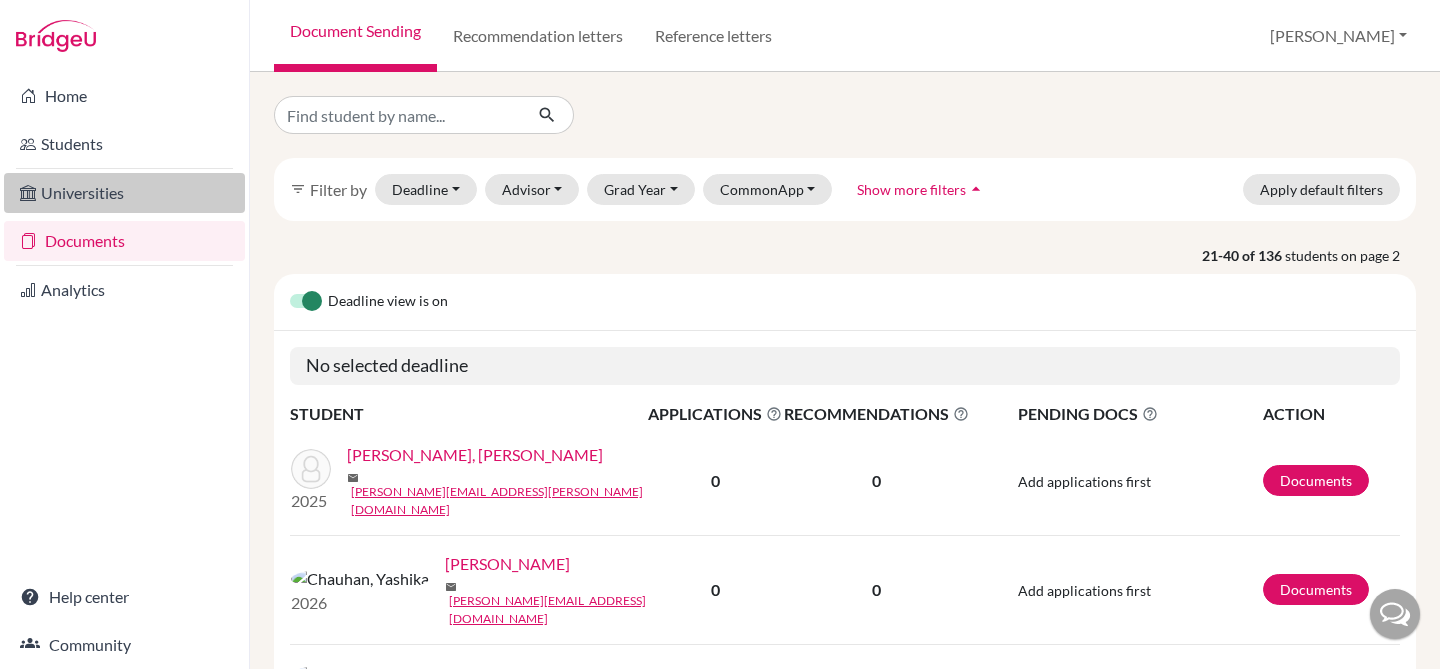 click on "Universities" at bounding box center [124, 193] 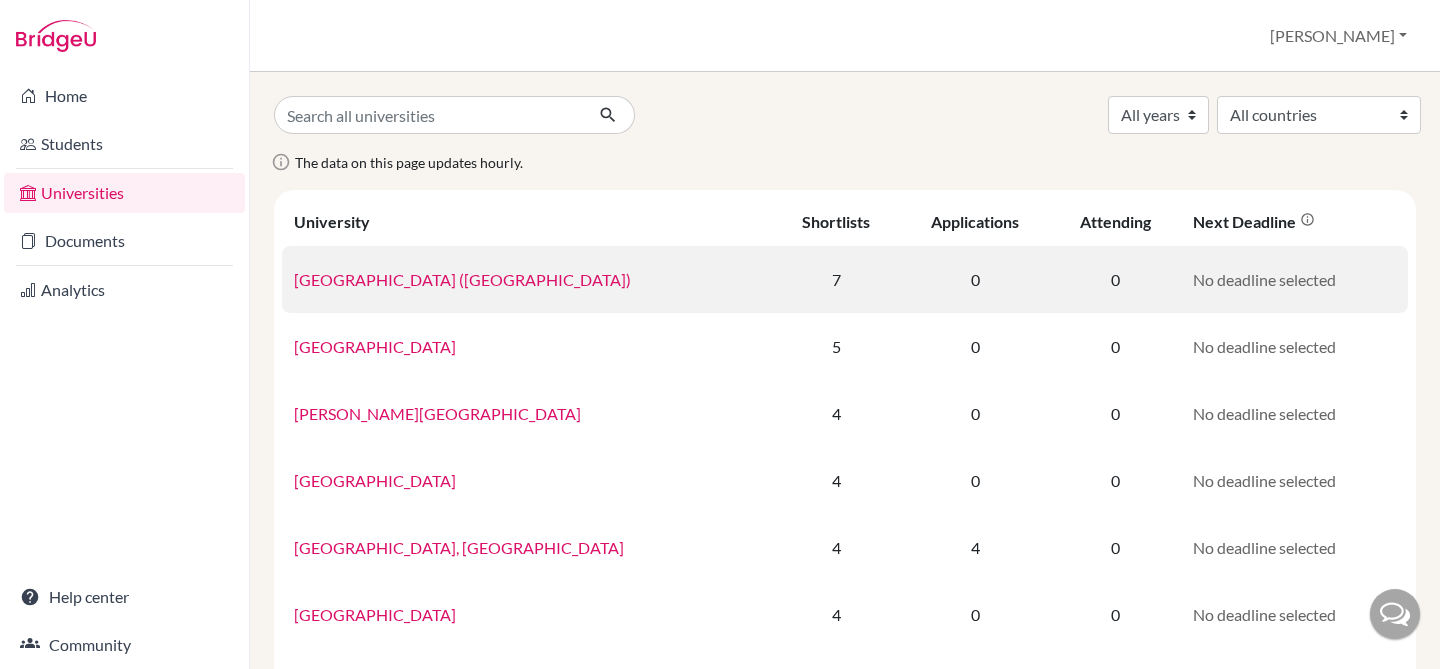 scroll, scrollTop: 0, scrollLeft: 0, axis: both 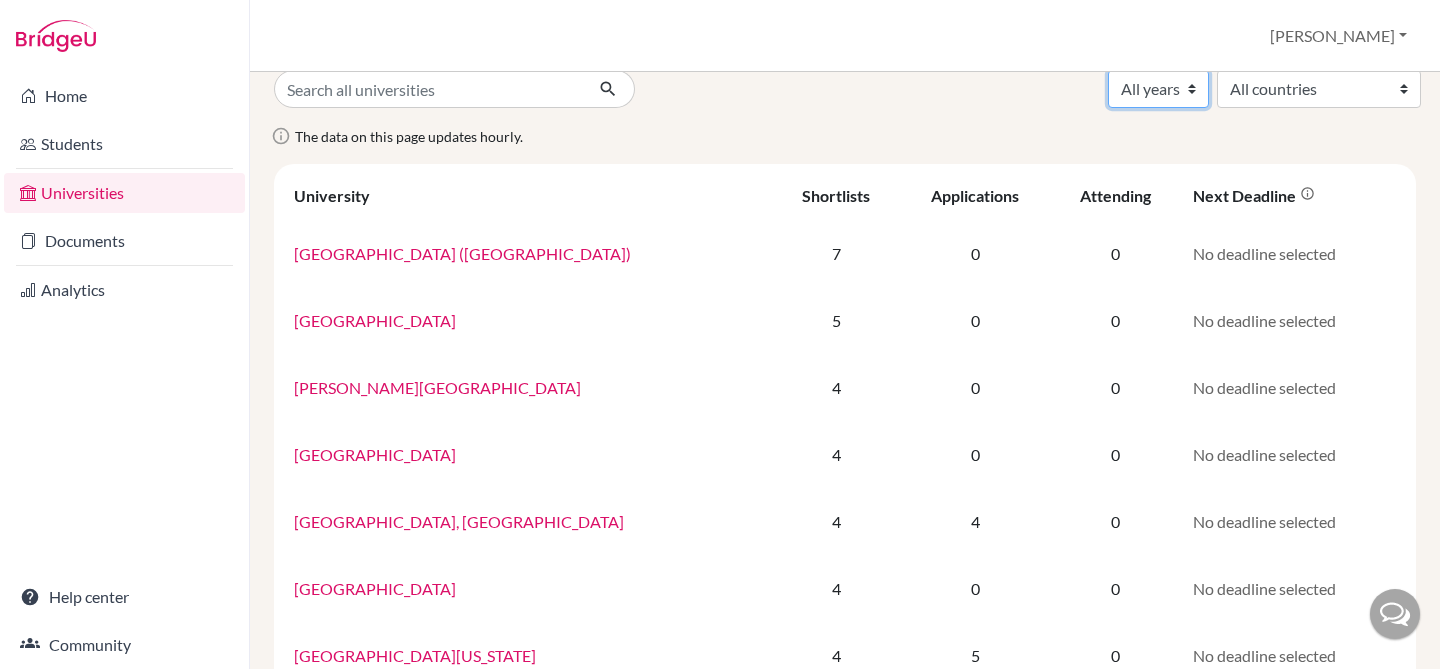 click on "All years 2031 2028 2027 2026 2025 2024" at bounding box center (1158, 89) 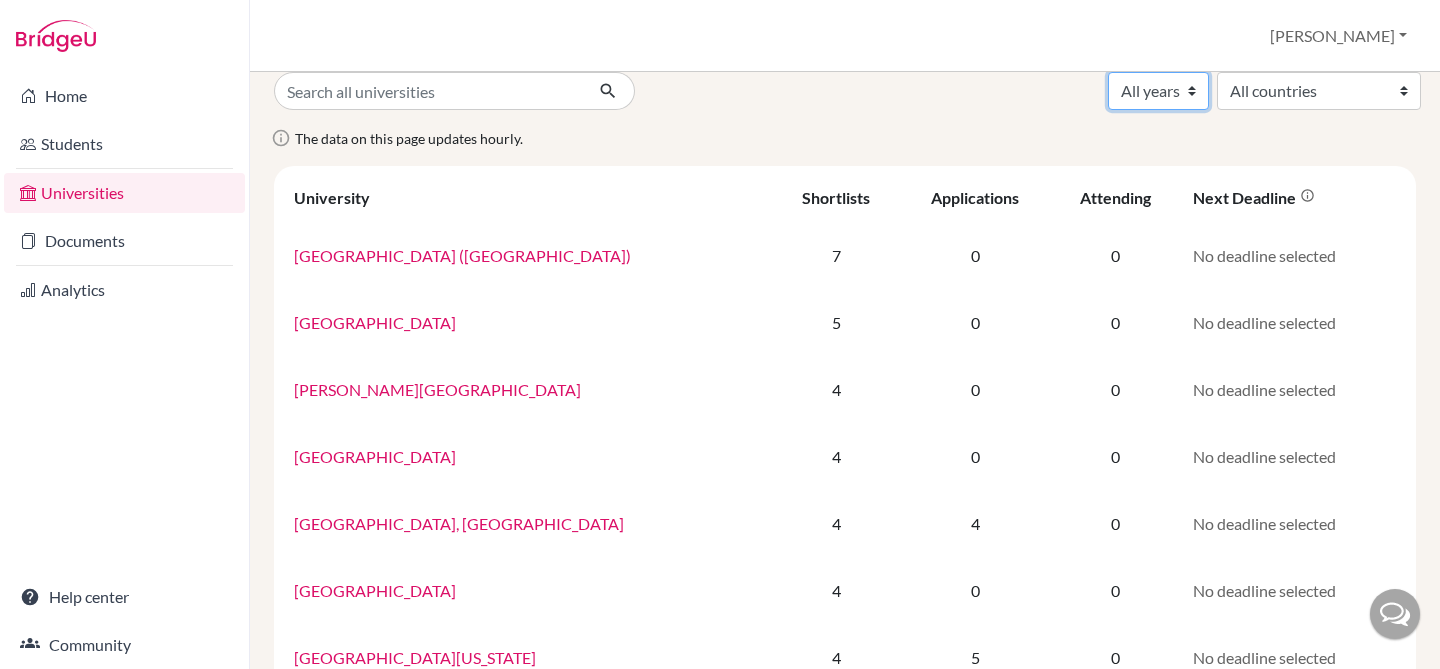 select on "2026" 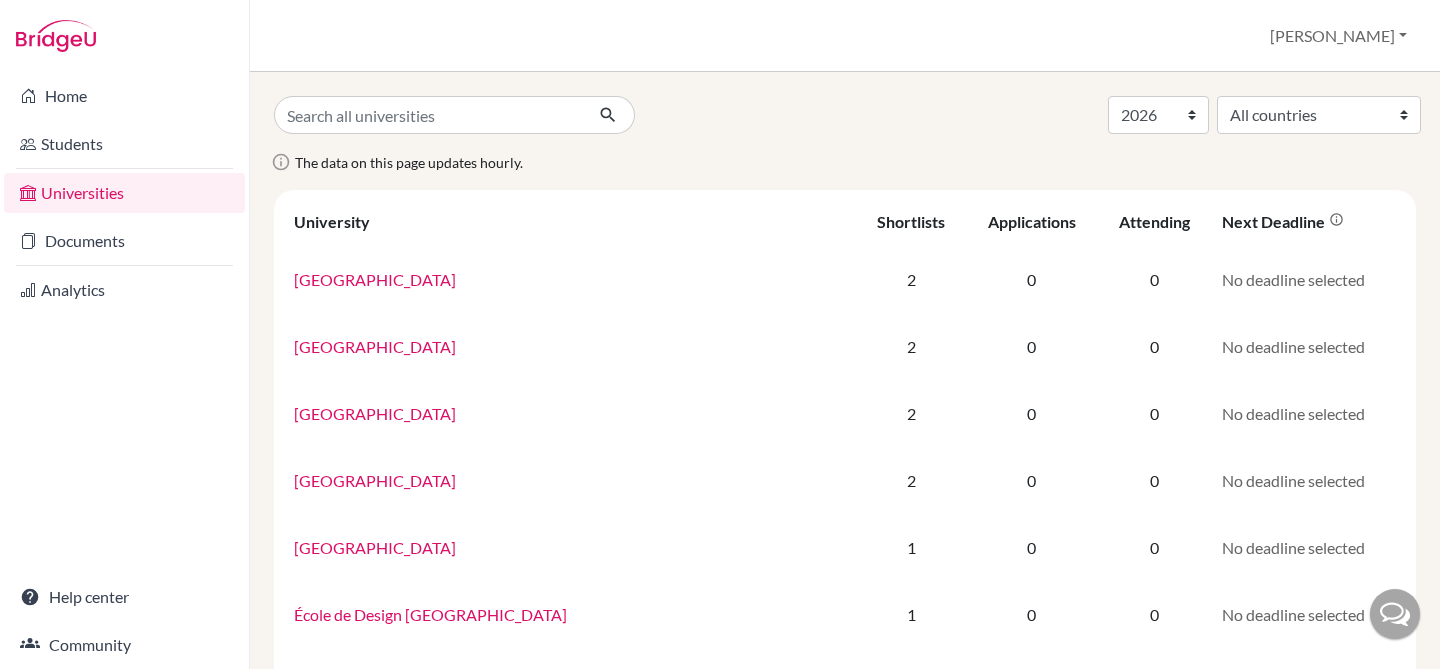 select on "2026" 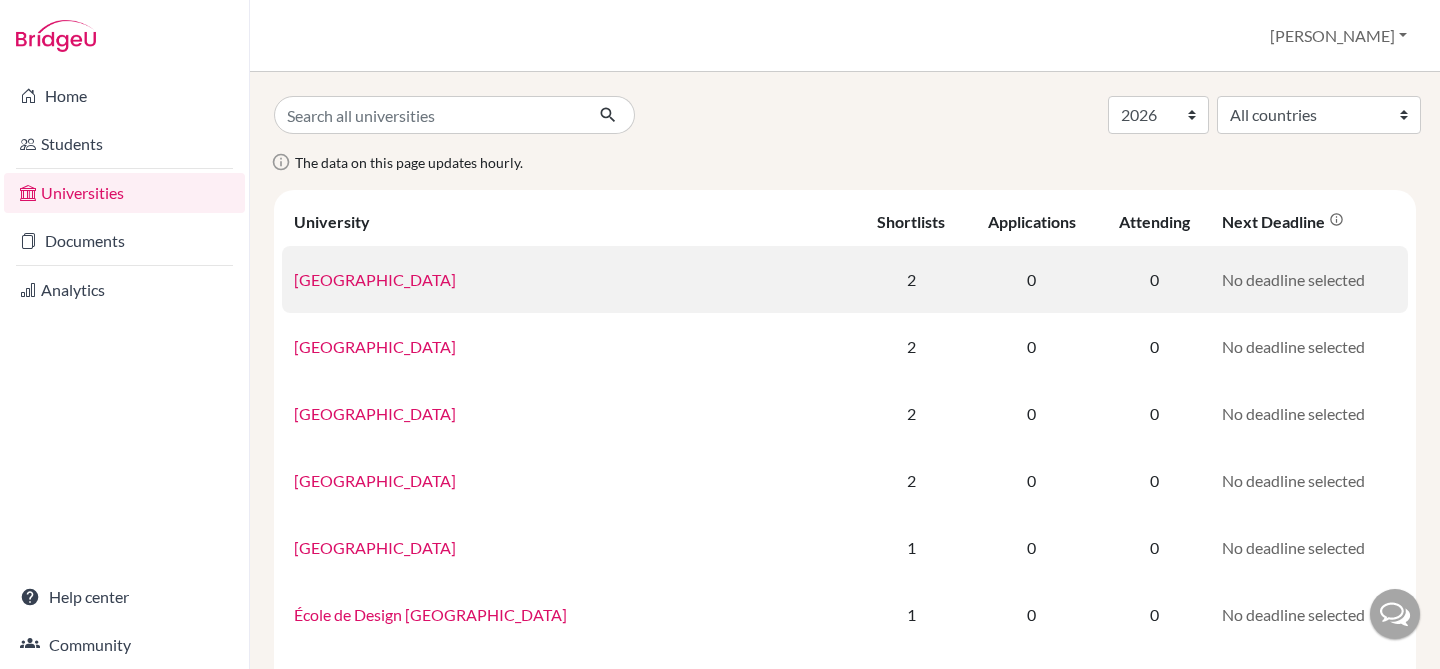 scroll, scrollTop: 0, scrollLeft: 0, axis: both 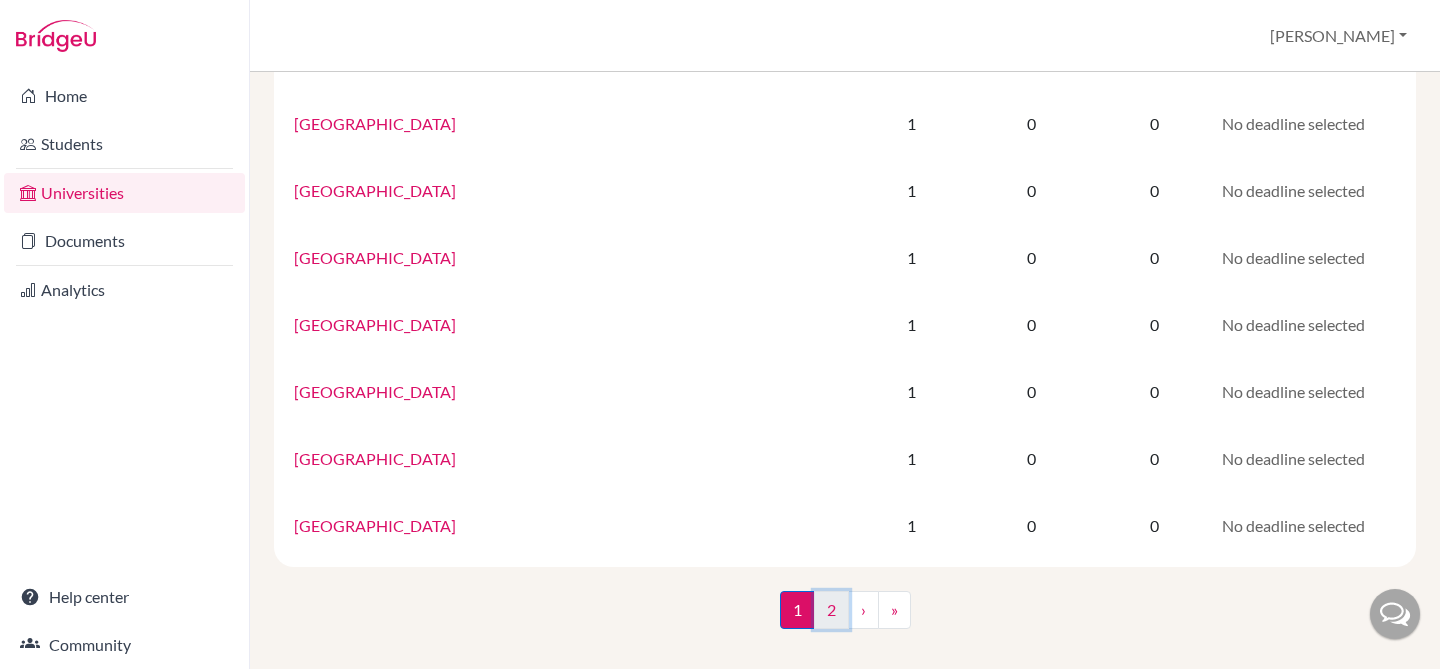click on "2" at bounding box center (831, 610) 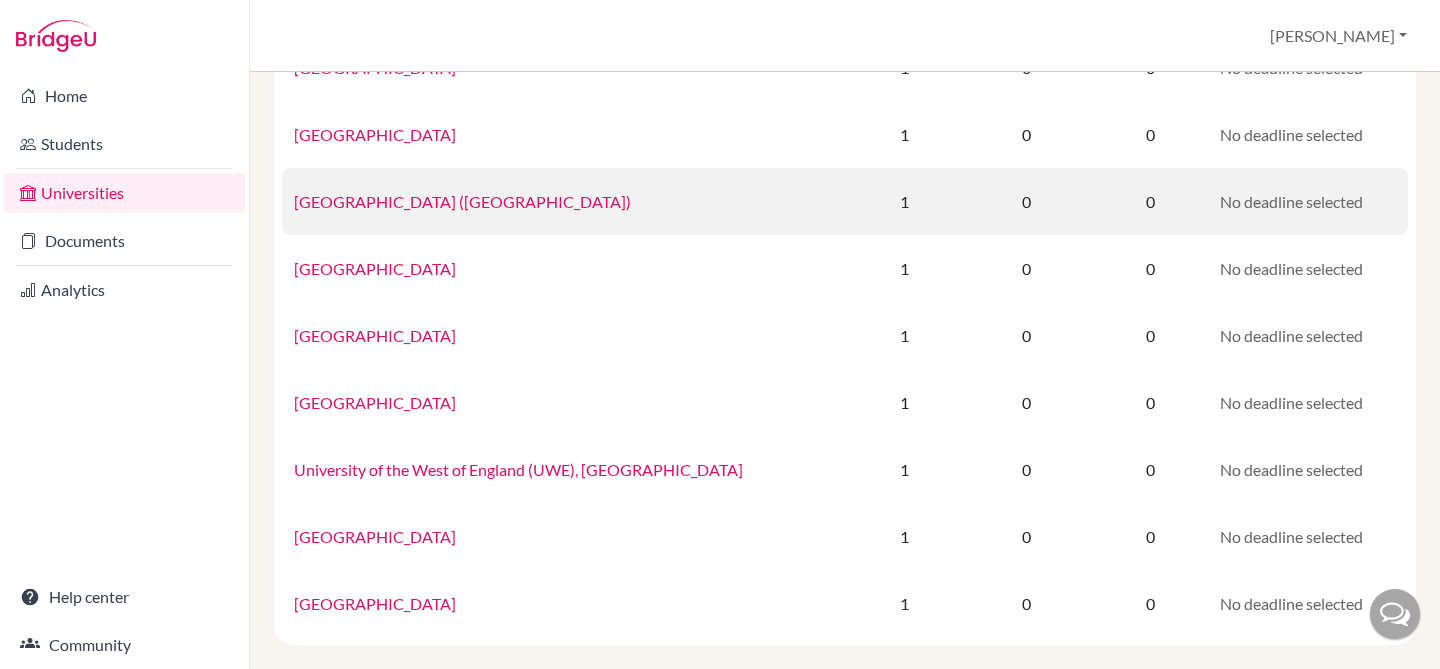 scroll, scrollTop: 290, scrollLeft: 0, axis: vertical 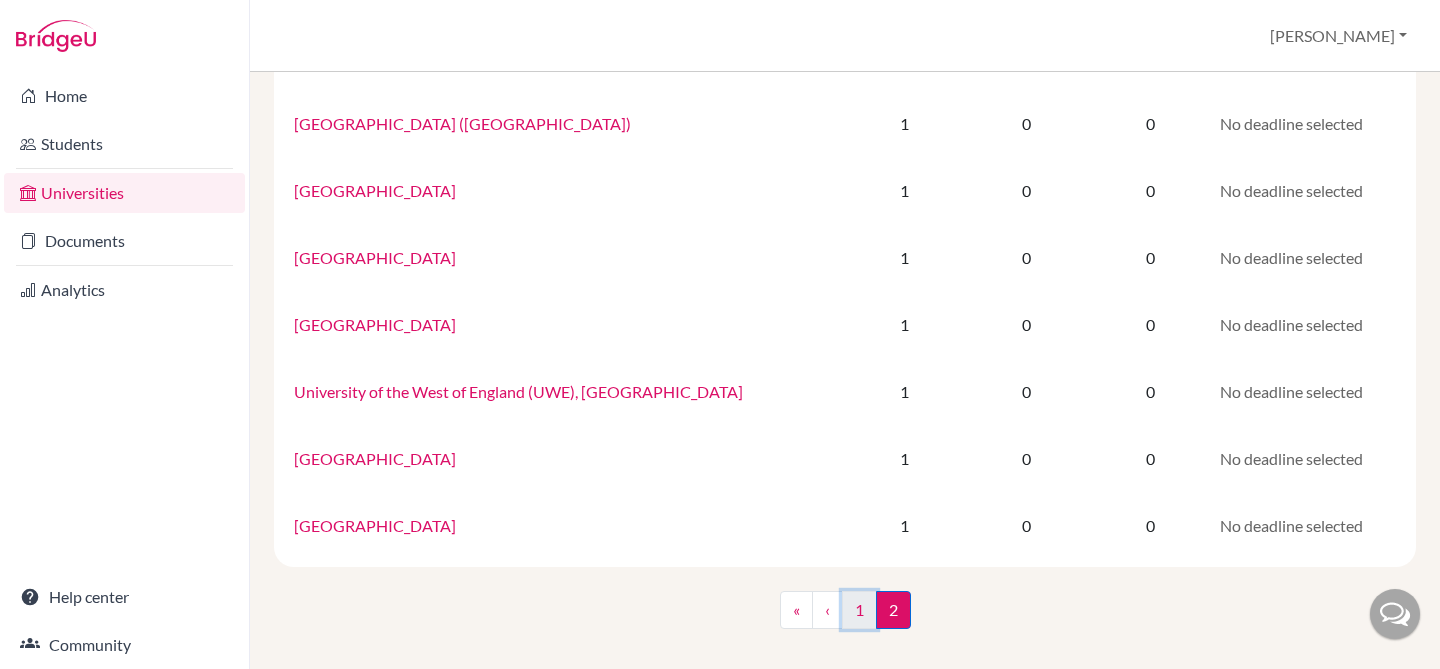 click on "1" at bounding box center (859, 610) 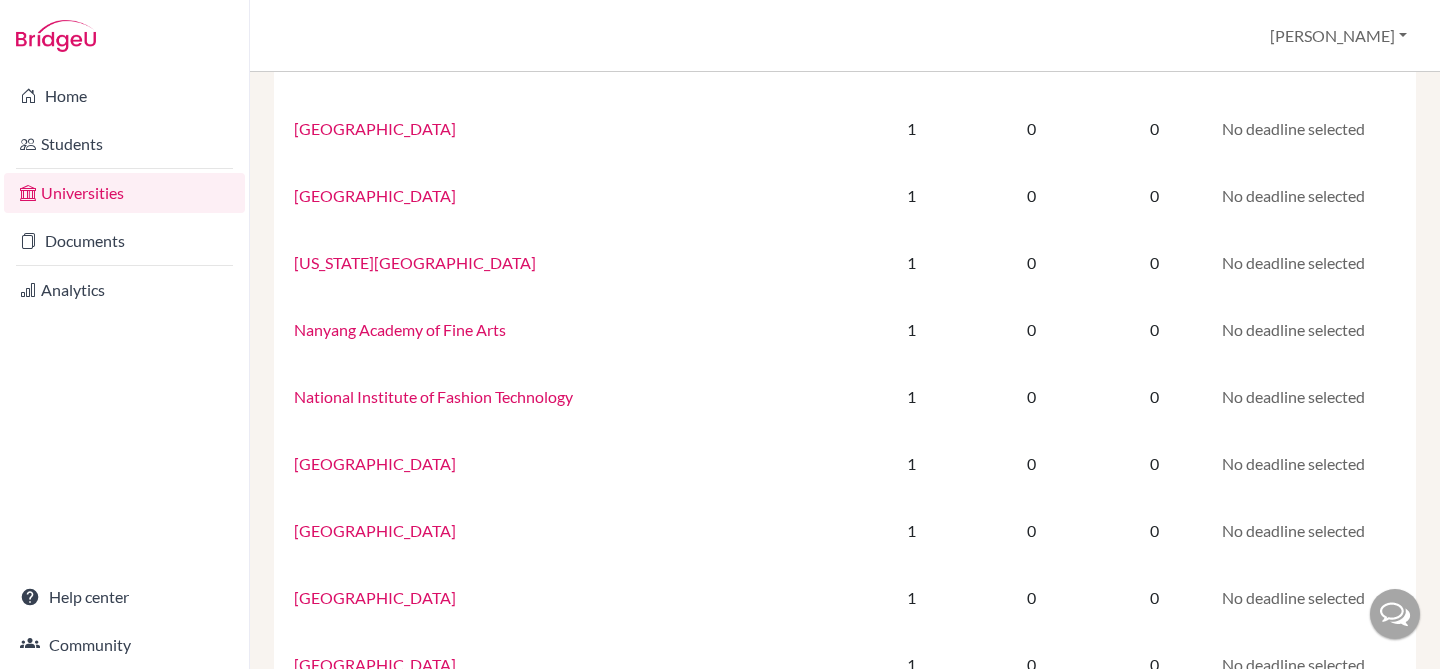 scroll, scrollTop: 1362, scrollLeft: 0, axis: vertical 